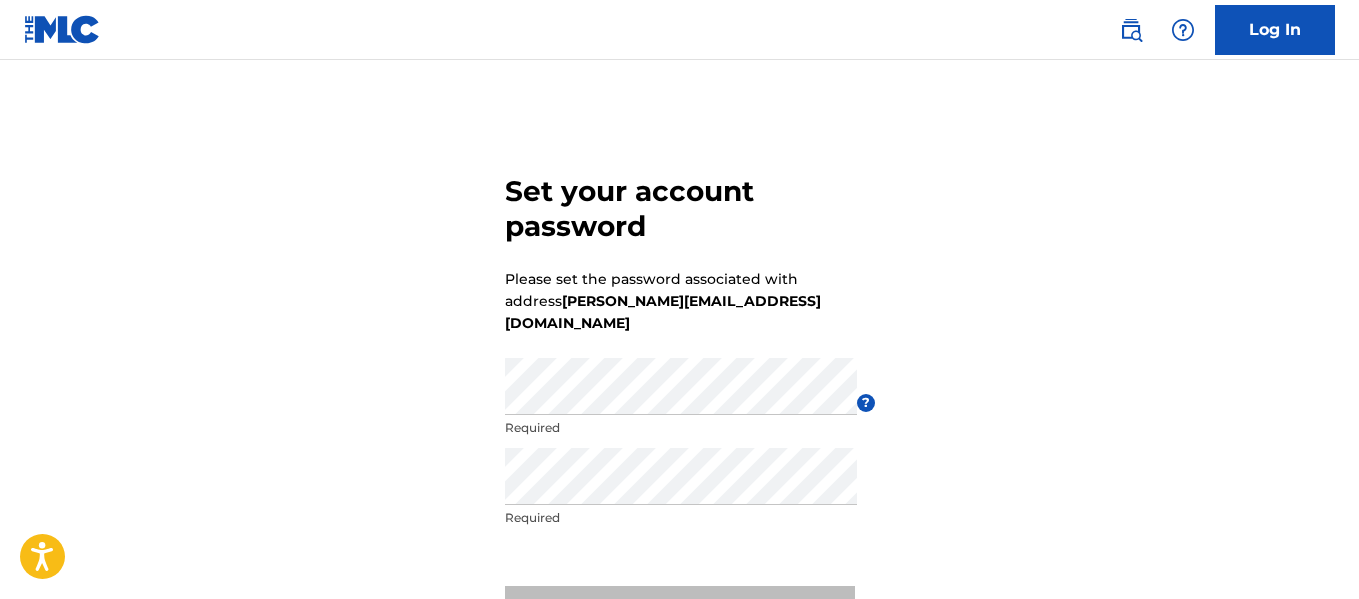 scroll, scrollTop: 0, scrollLeft: 0, axis: both 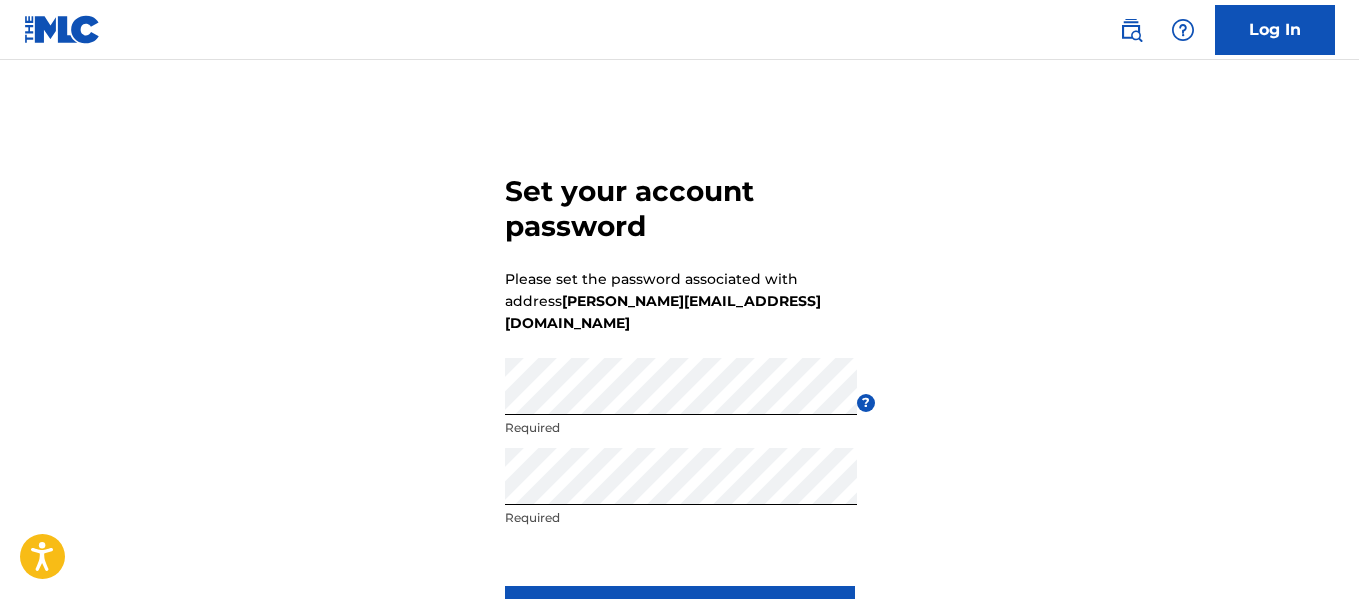 click on "Set your account password Please set the password associated with   address  [PERSON_NAME][EMAIL_ADDRESS][DOMAIN_NAME] Password   Required ? Re enter password   Required Submit" at bounding box center [680, 401] 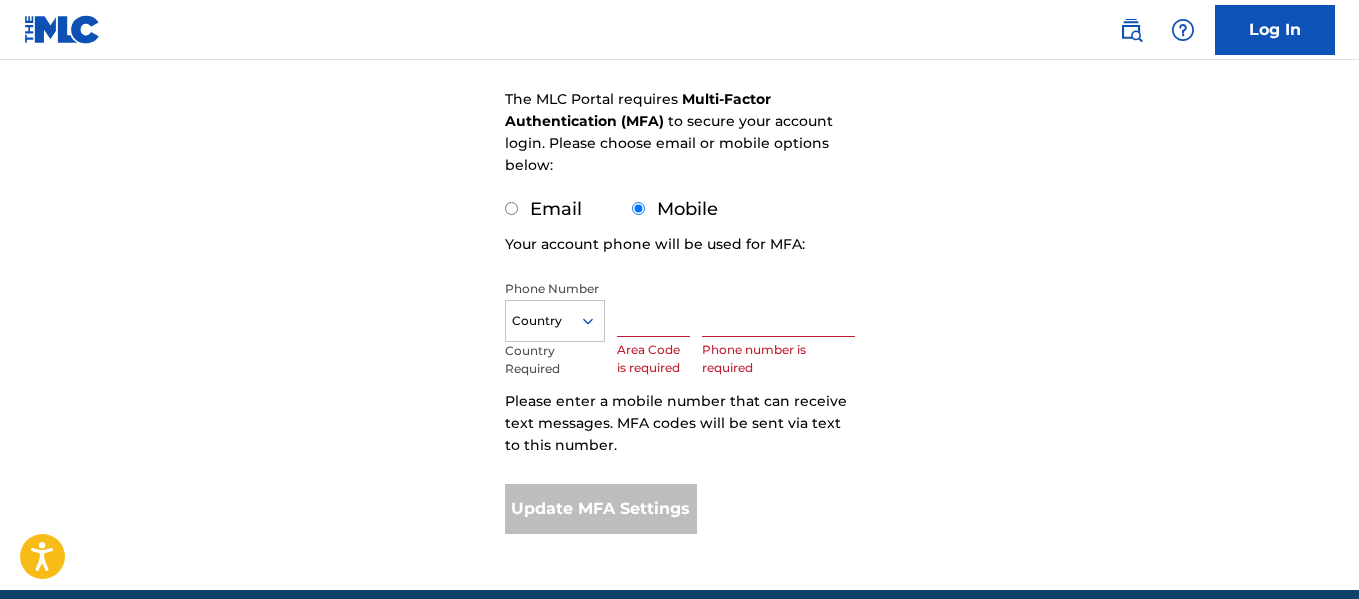 scroll, scrollTop: 300, scrollLeft: 0, axis: vertical 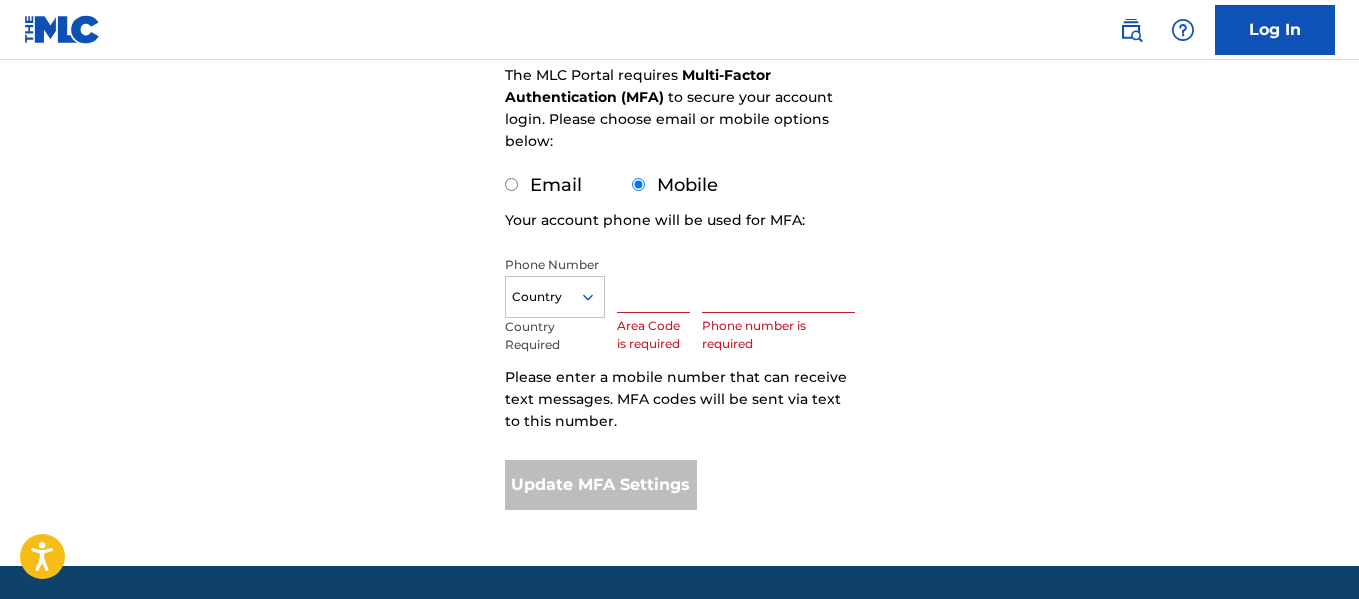 click at bounding box center (555, 297) 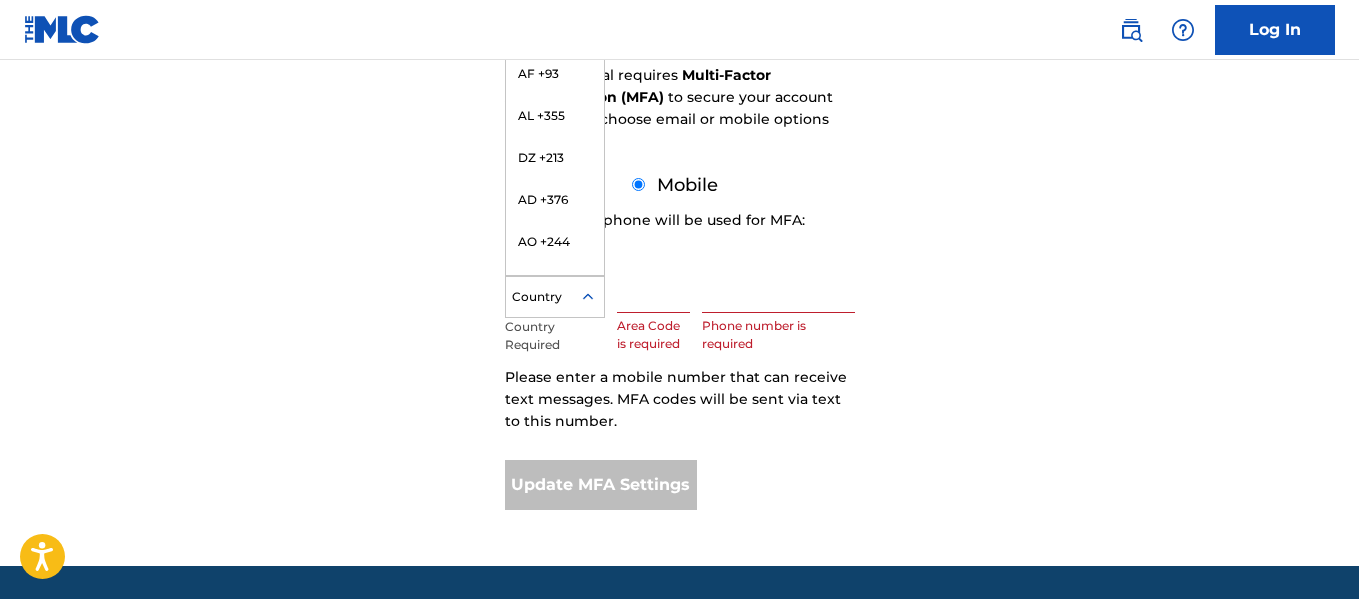 type on "1" 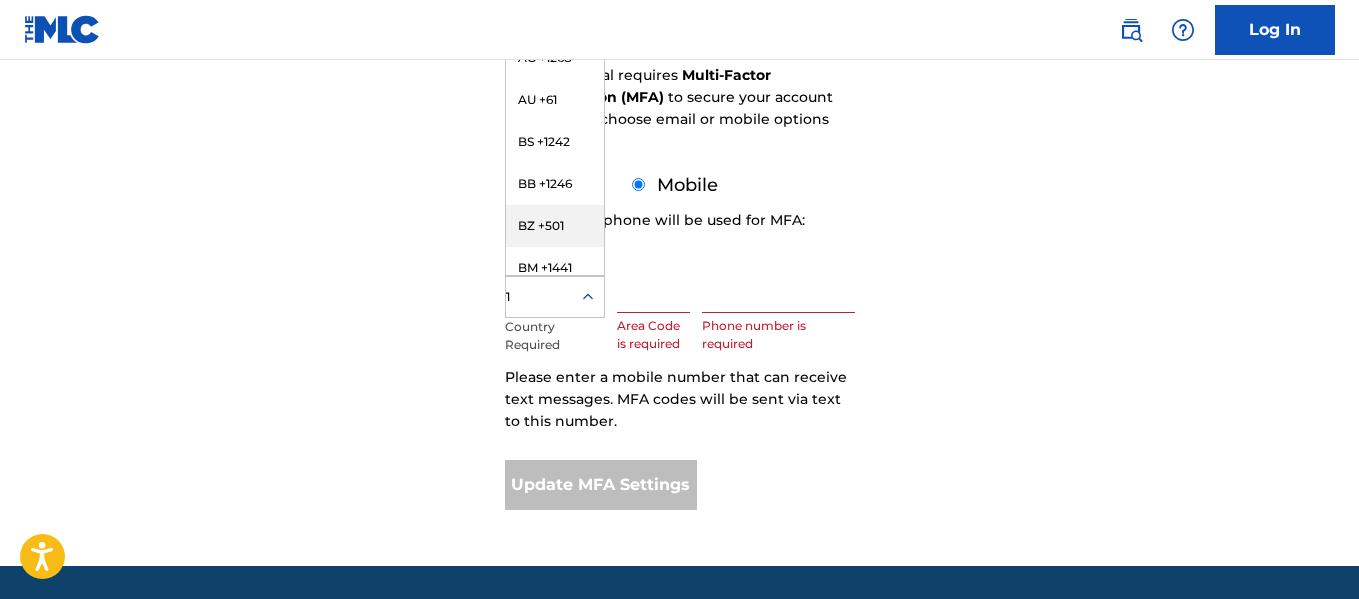 scroll, scrollTop: 0, scrollLeft: 0, axis: both 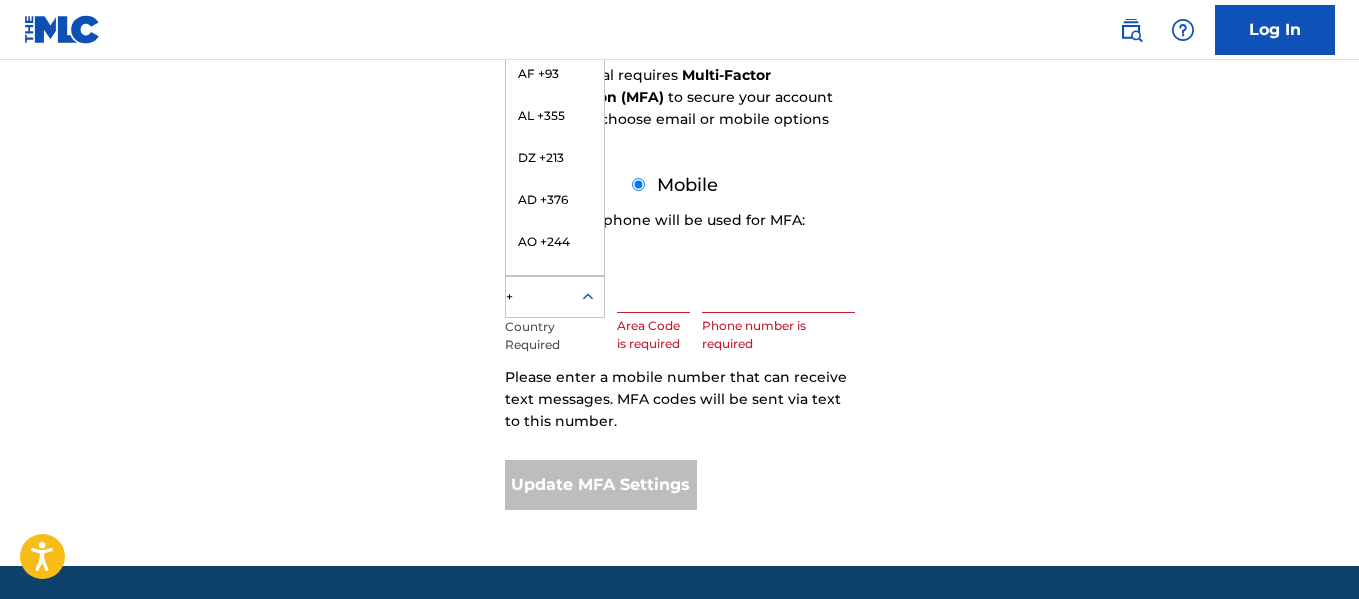 type on "+1" 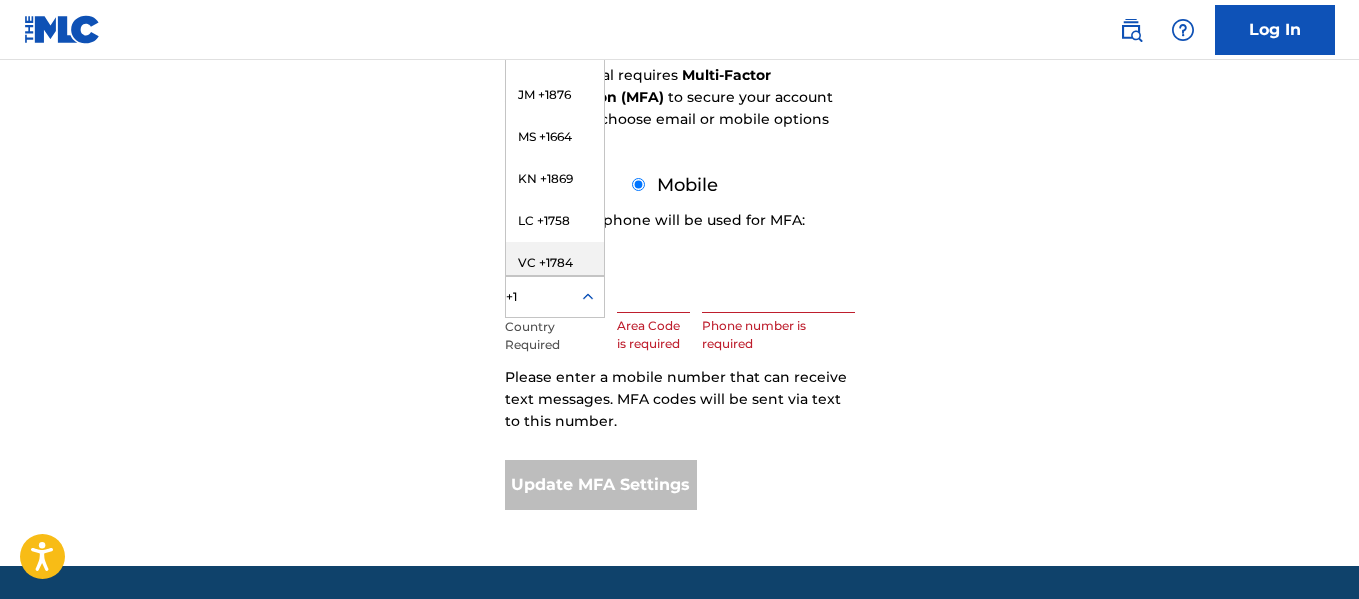 scroll, scrollTop: 456, scrollLeft: 0, axis: vertical 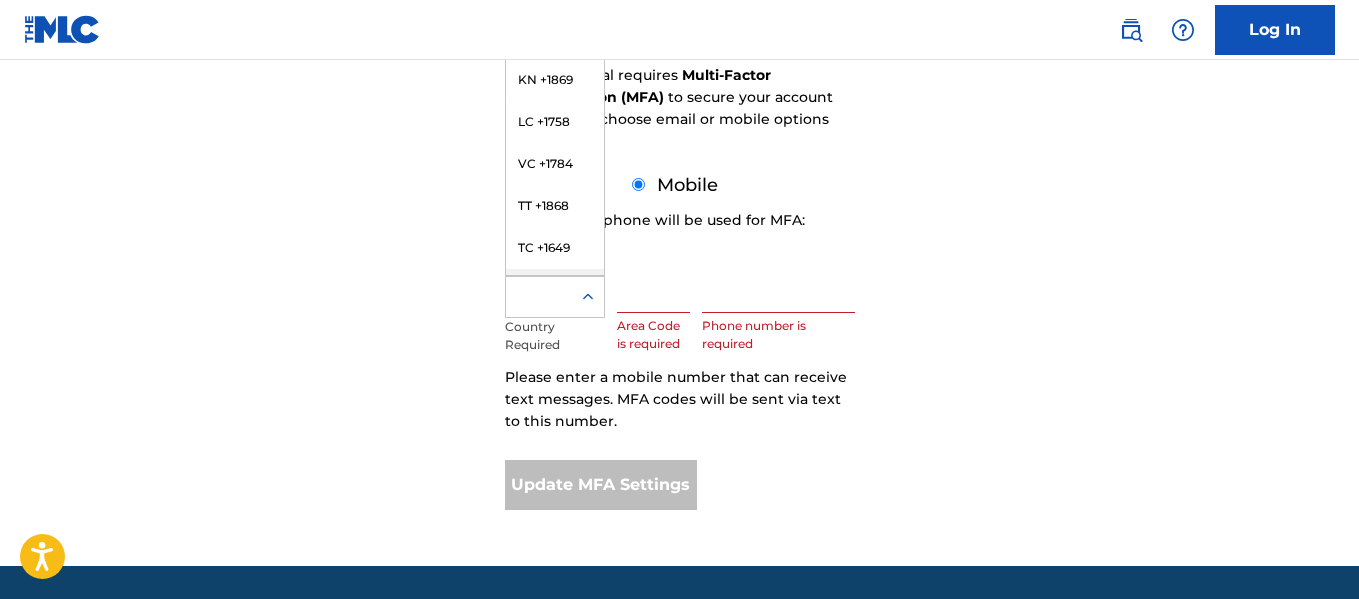 click at bounding box center [555, 297] 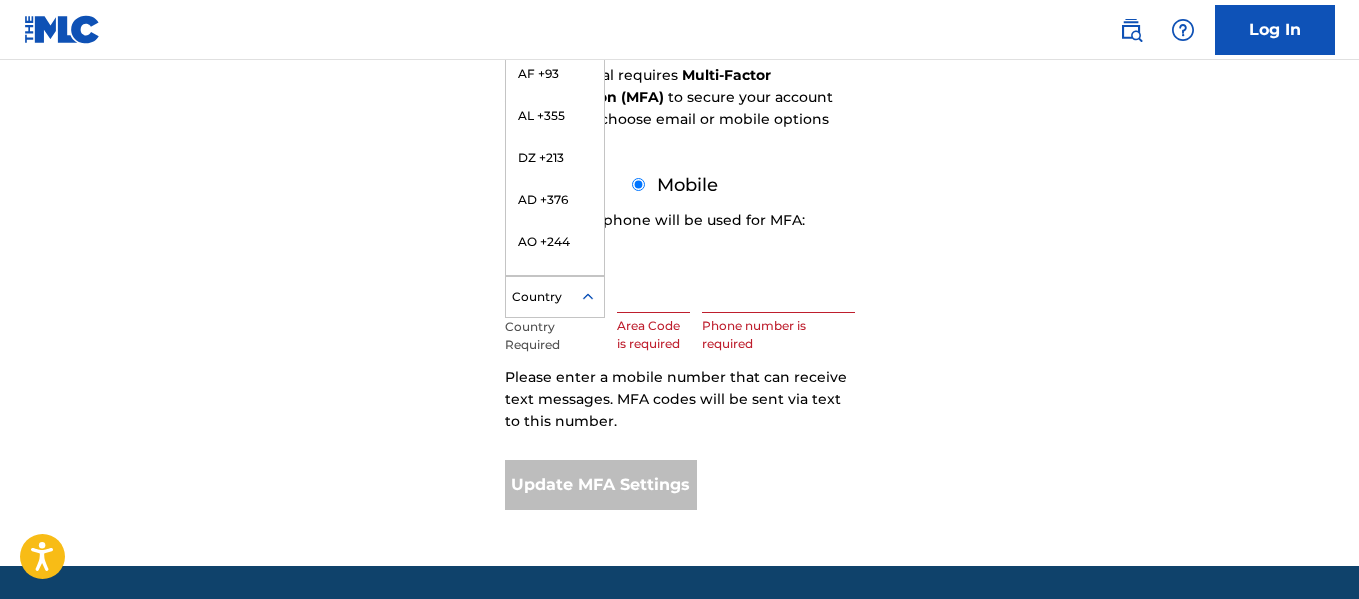 click at bounding box center (555, 297) 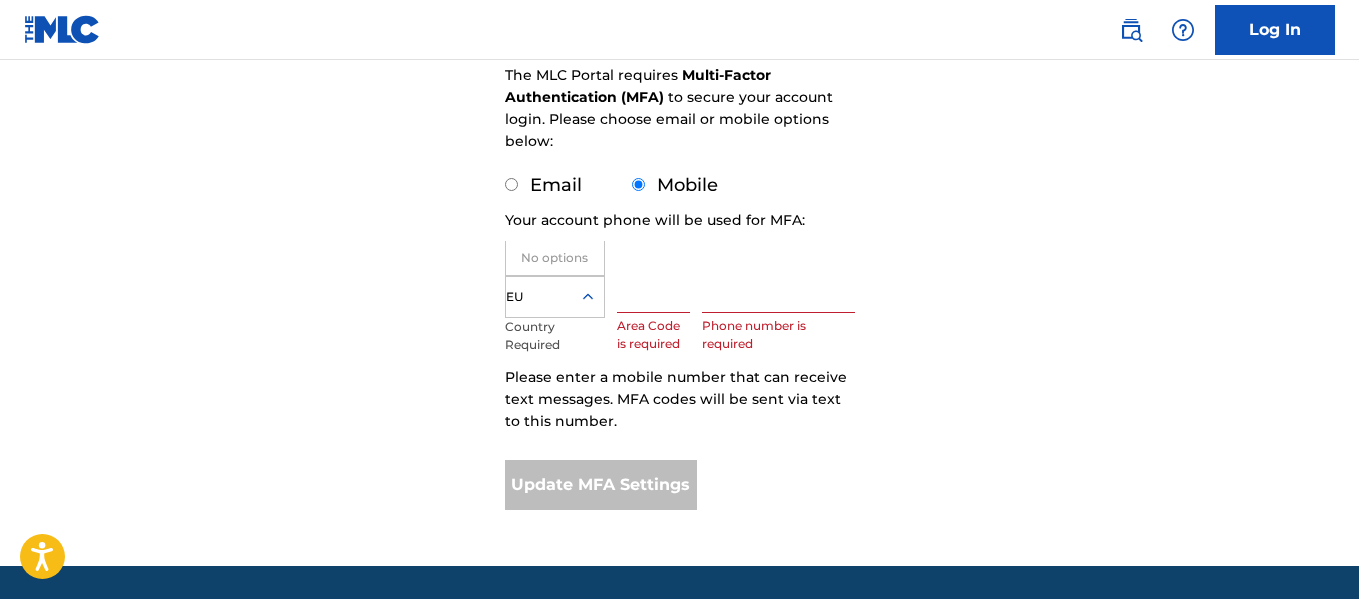 type on "E" 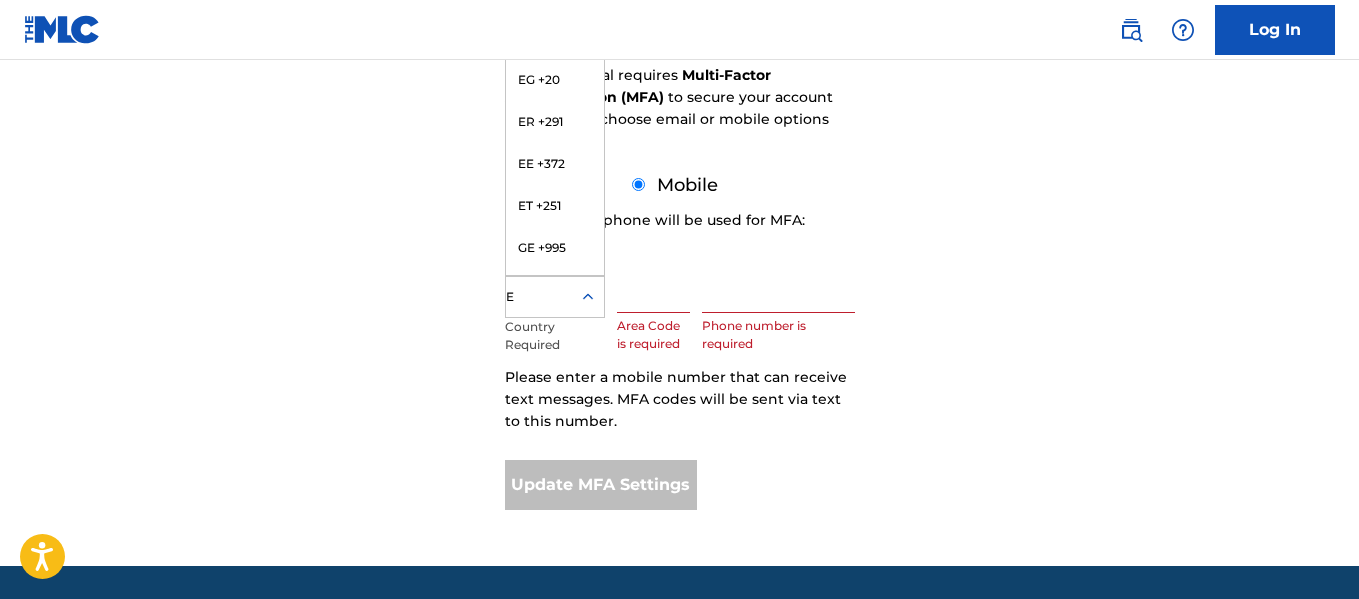 type 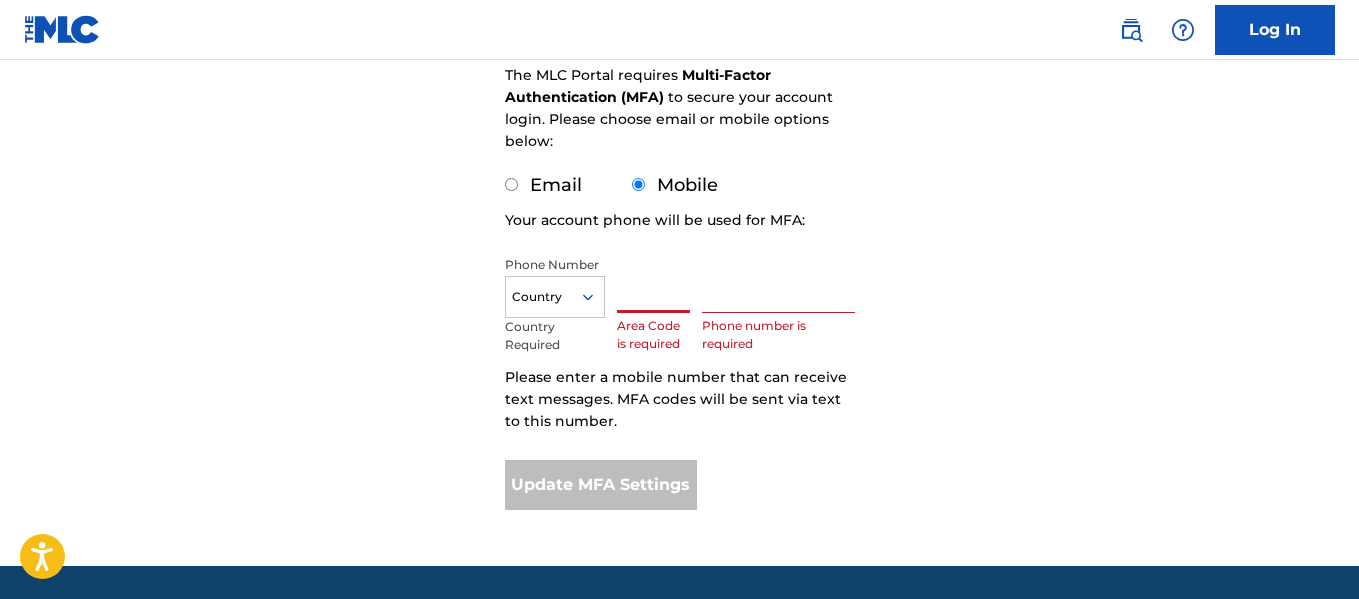 click at bounding box center (654, 284) 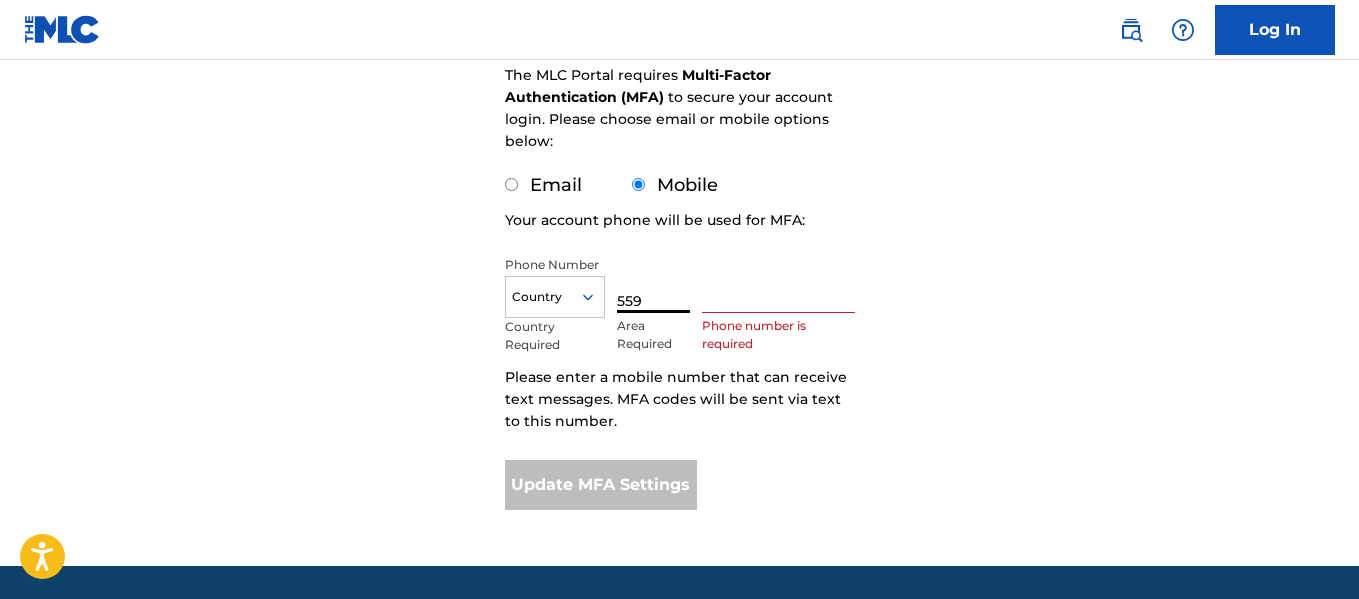 type on "559" 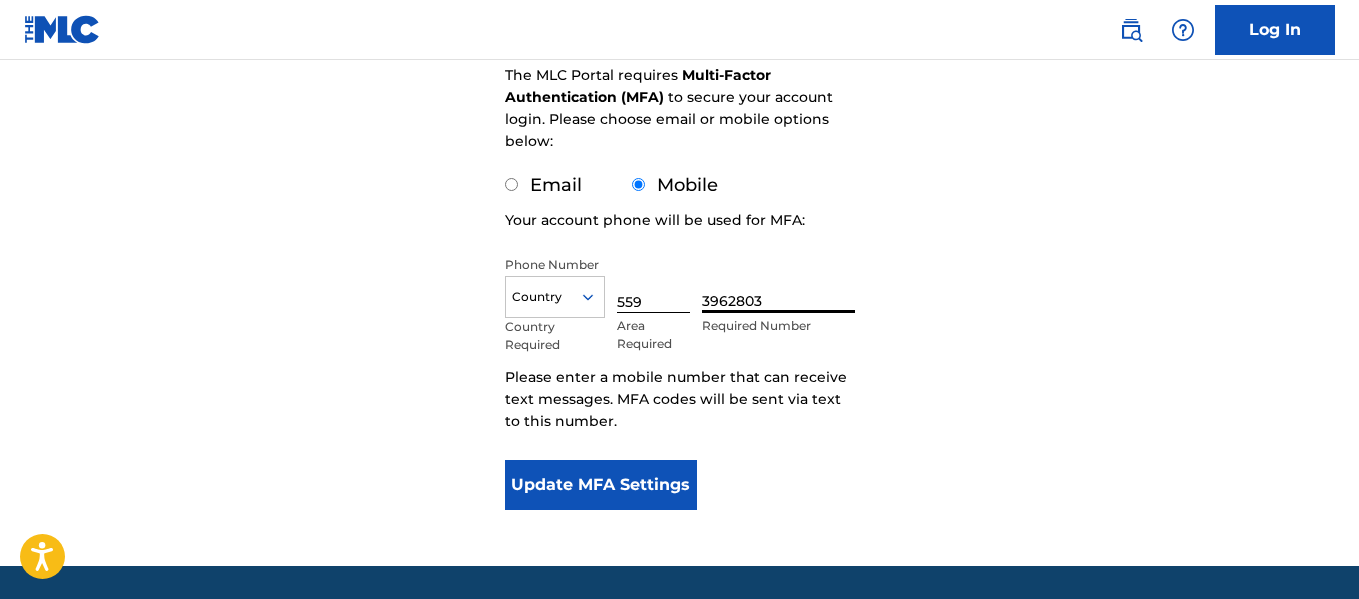 type on "3962803" 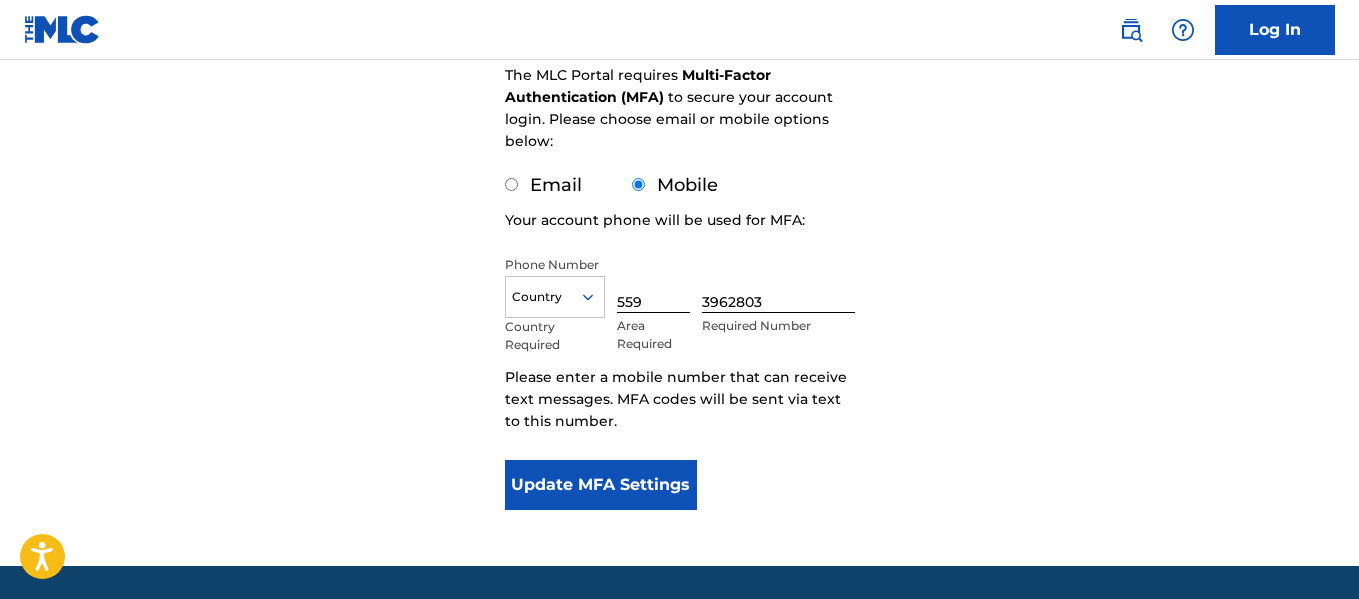 click on "Configure account security The MLC Portal requires     Multi-Factor   Authentication (MFA)   to secure your account   login. Please choose email or mobile options   below: Email Mobile Your account phone will be used for MFA:  Phone Number Country Country Required   559 Area Required   3962803 Required Number Please enter a mobile number that can receive text messages. MFA codes will be sent via text to this number. Update MFA Settings" at bounding box center [679, 188] 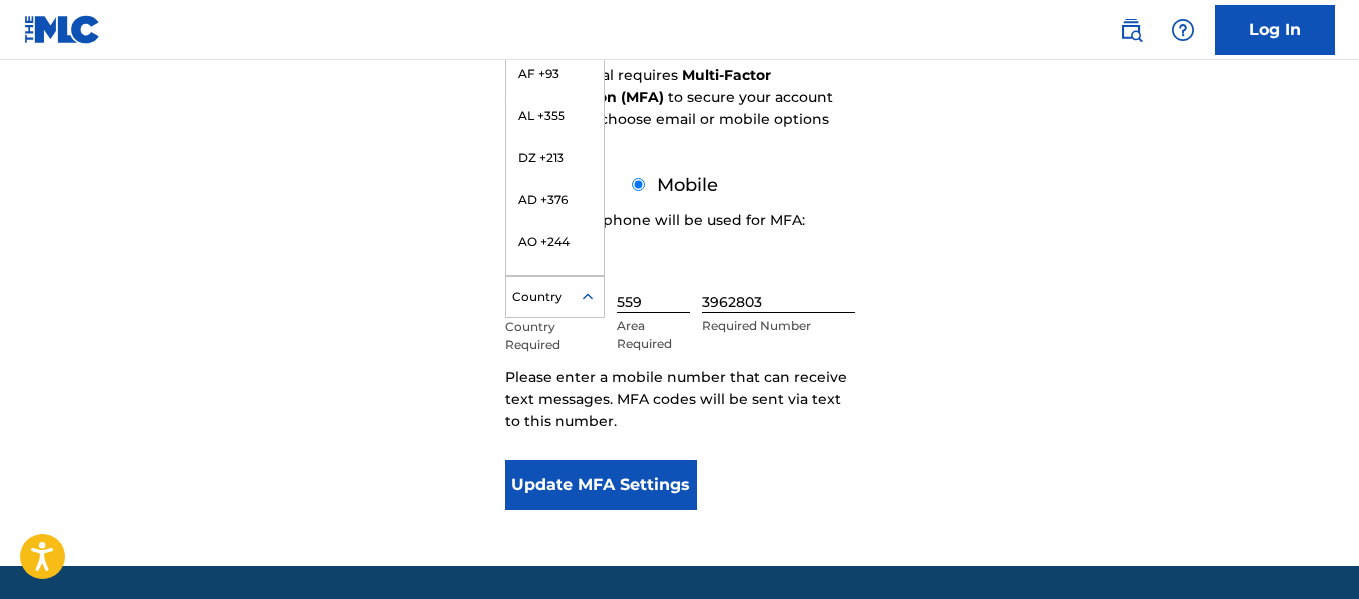 click at bounding box center [555, 297] 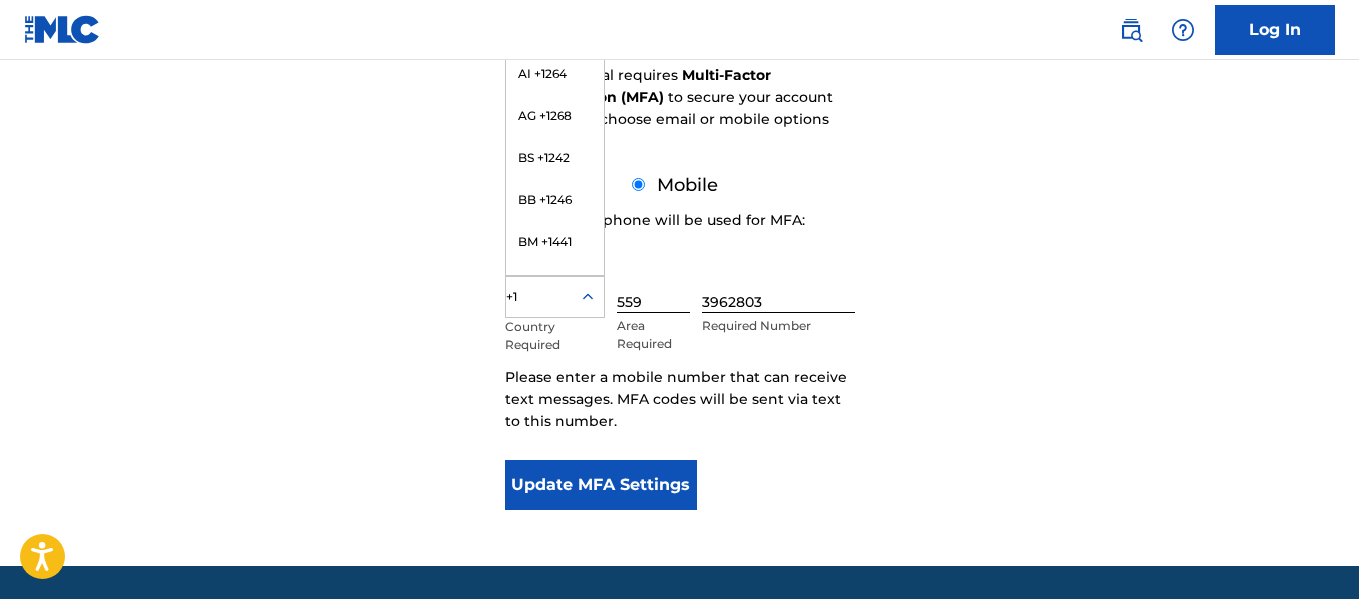 type on "+1" 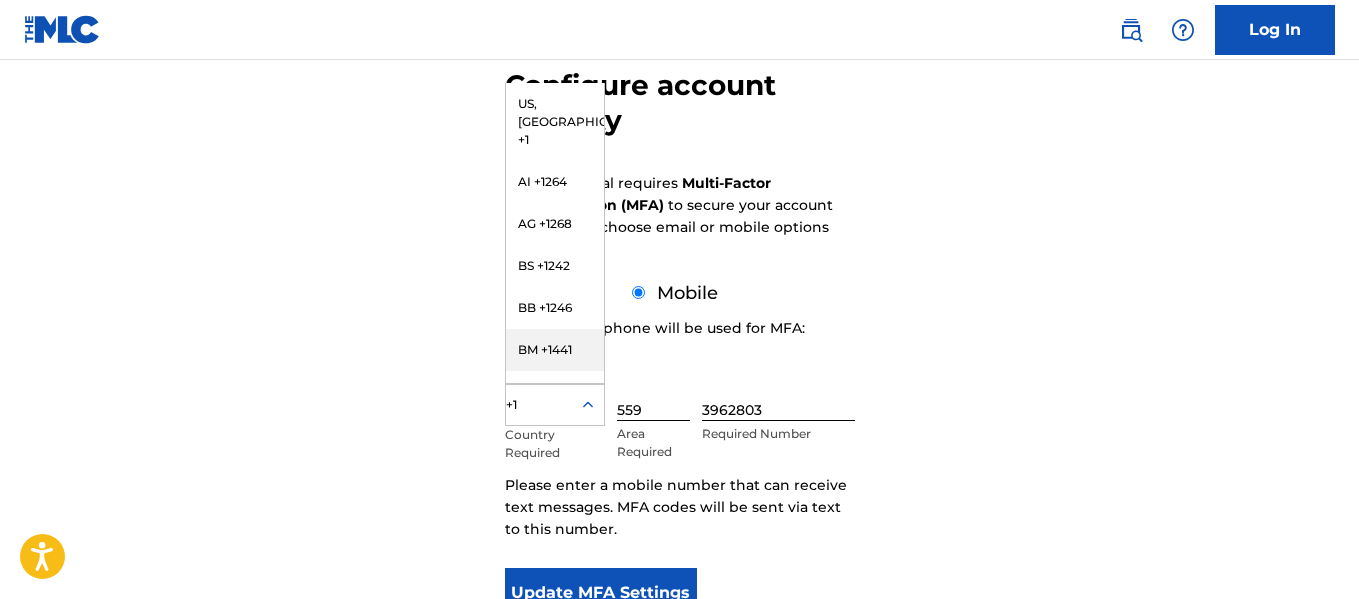 scroll, scrollTop: 163, scrollLeft: 0, axis: vertical 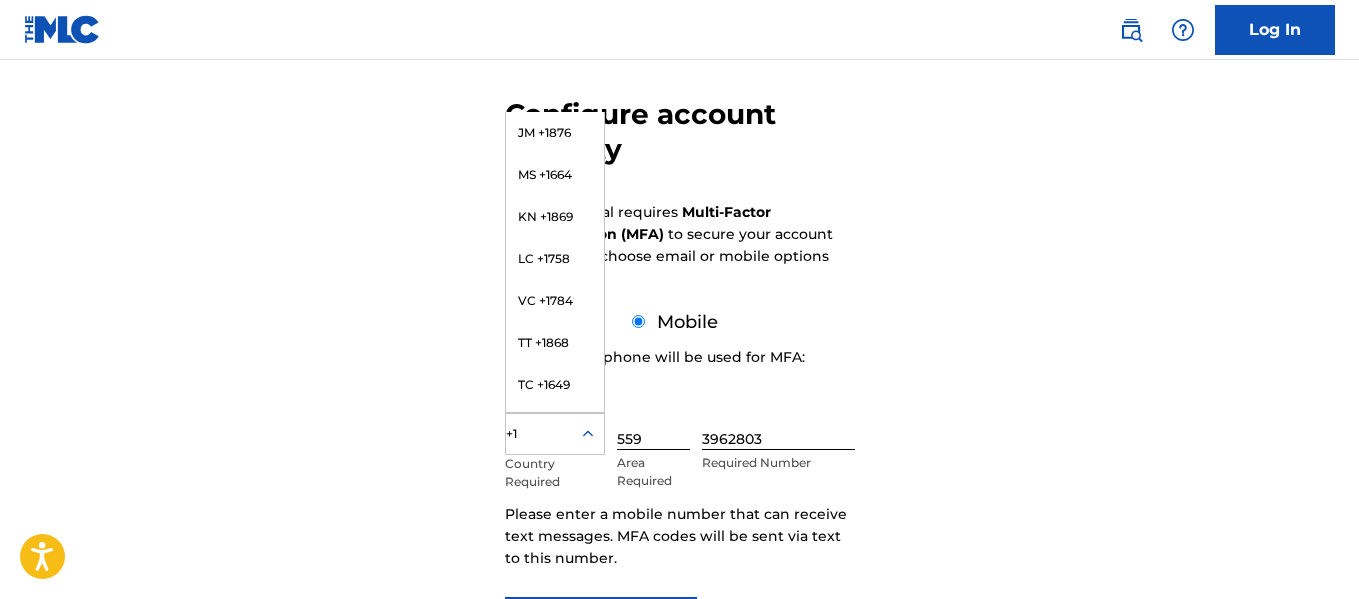 type 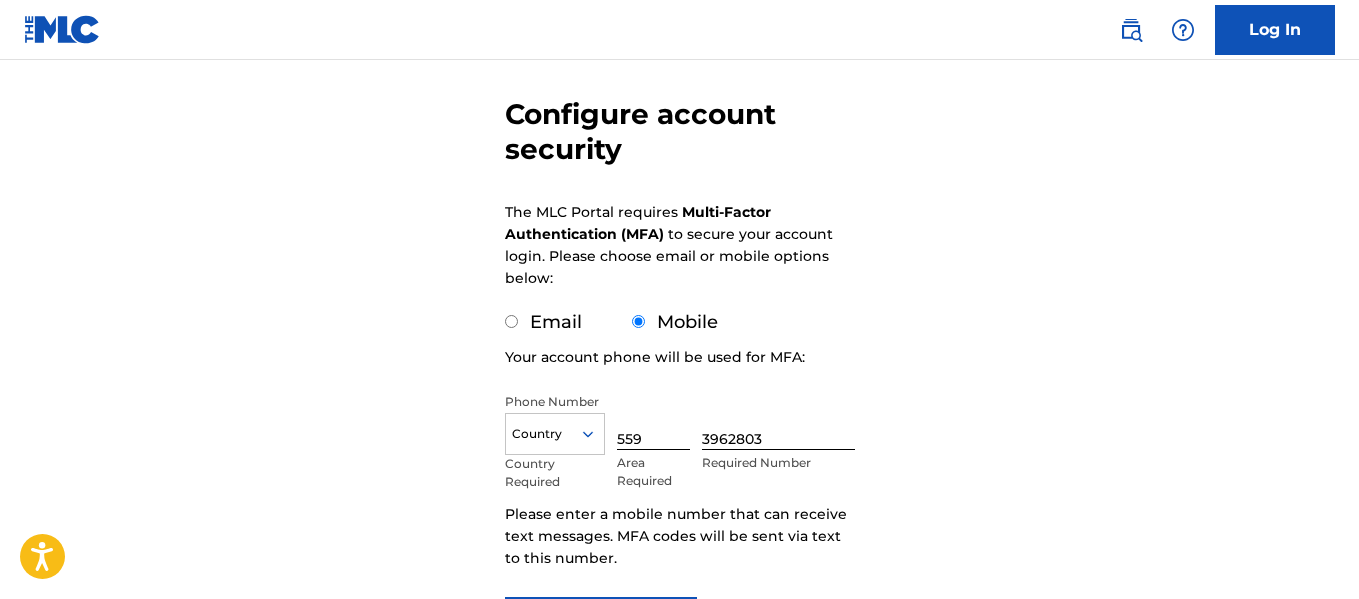 click at bounding box center [555, 434] 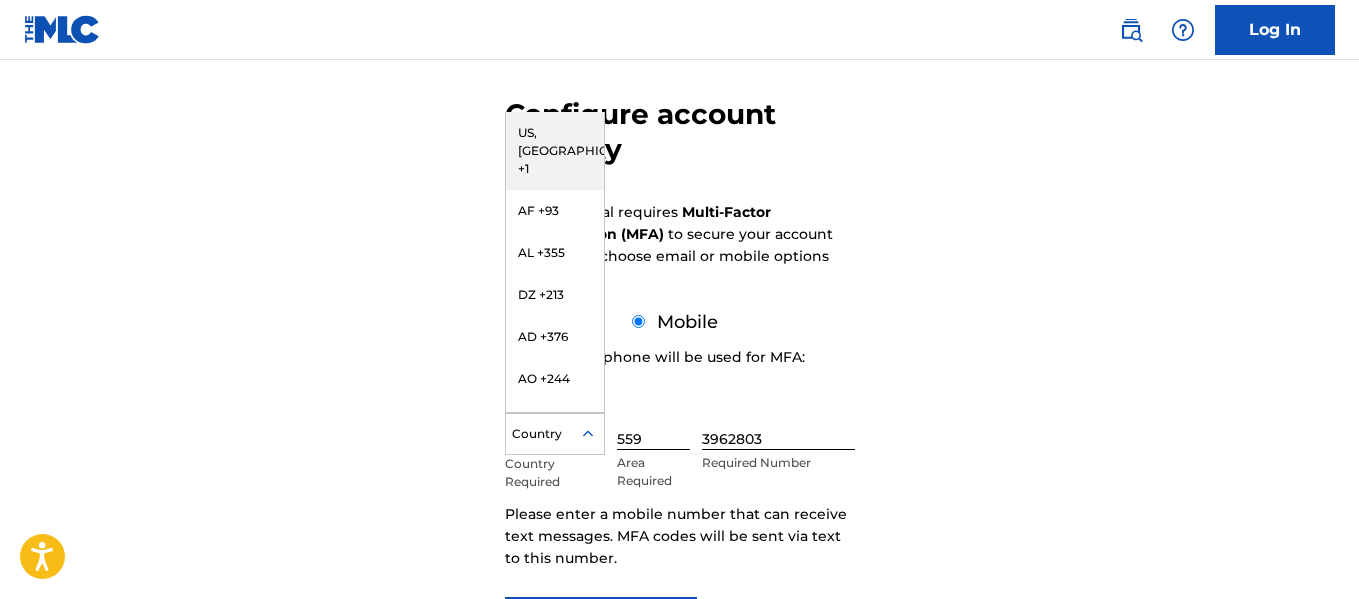 click on "US, [GEOGRAPHIC_DATA] +1" at bounding box center (555, 151) 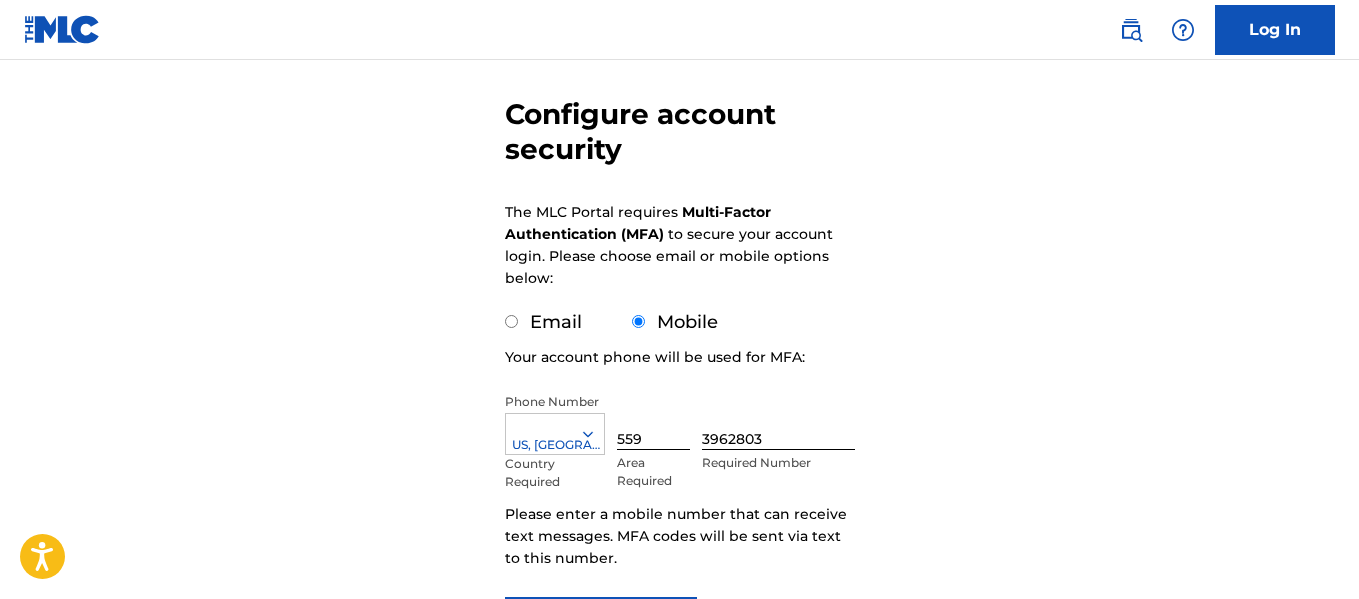 click on "Configure account security The MLC Portal requires     Multi-Factor   Authentication (MFA)   to secure your account   login. Please choose email or mobile options   below: Email Mobile Your account phone will be used for MFA:  Phone Number option [GEOGRAPHIC_DATA], [GEOGRAPHIC_DATA] +1, selected. [GEOGRAPHIC_DATA], [GEOGRAPHIC_DATA] +1 Country Required   559 Area Required   3962803 Required Number Please enter a mobile number that can receive text messages. MFA codes will be sent via text to this number. Update MFA Settings" at bounding box center (679, 325) 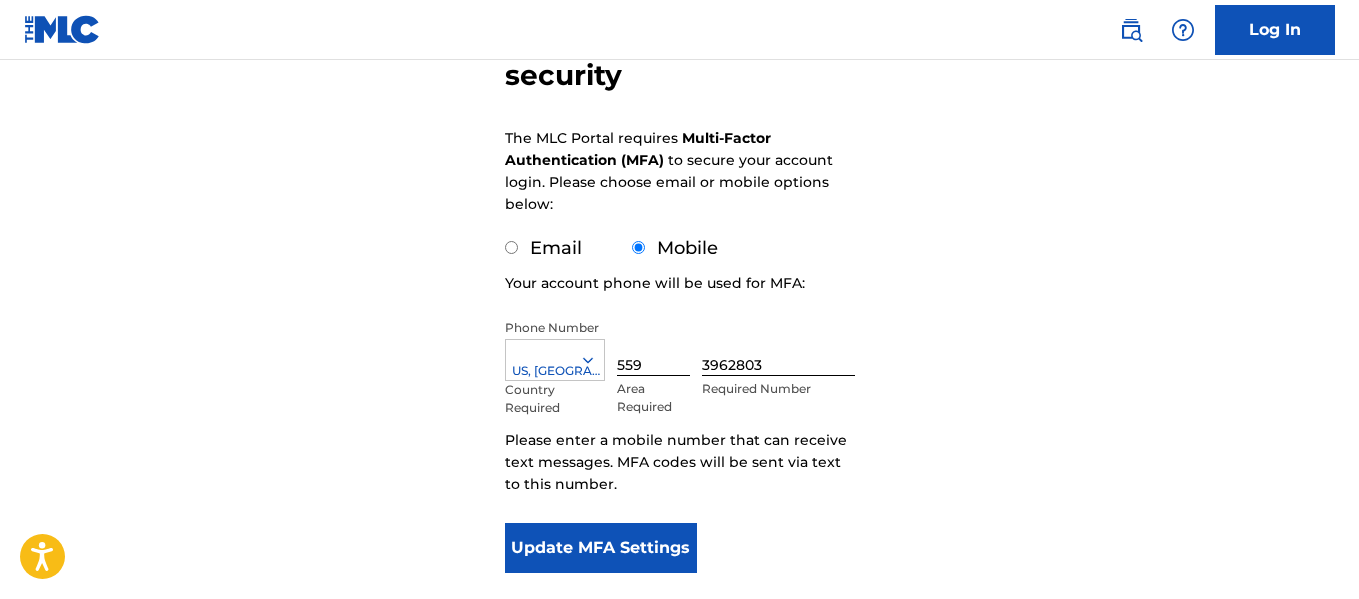 scroll, scrollTop: 363, scrollLeft: 0, axis: vertical 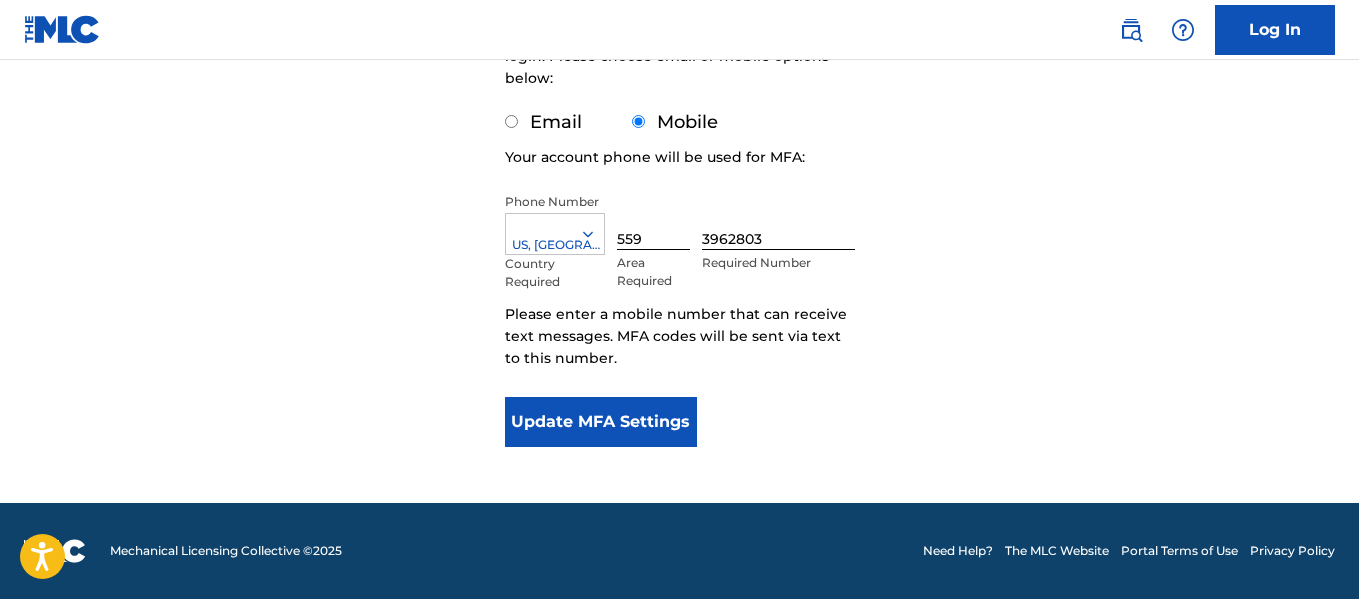 click on "Update MFA Settings" at bounding box center (601, 422) 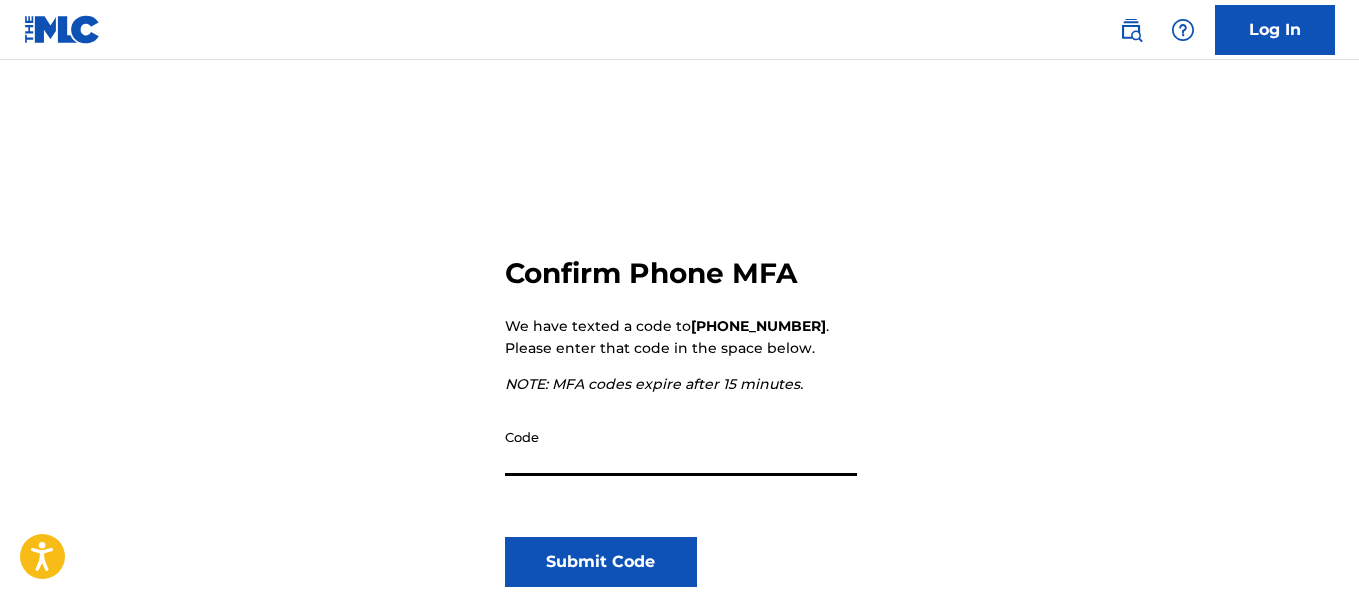 scroll, scrollTop: 200, scrollLeft: 0, axis: vertical 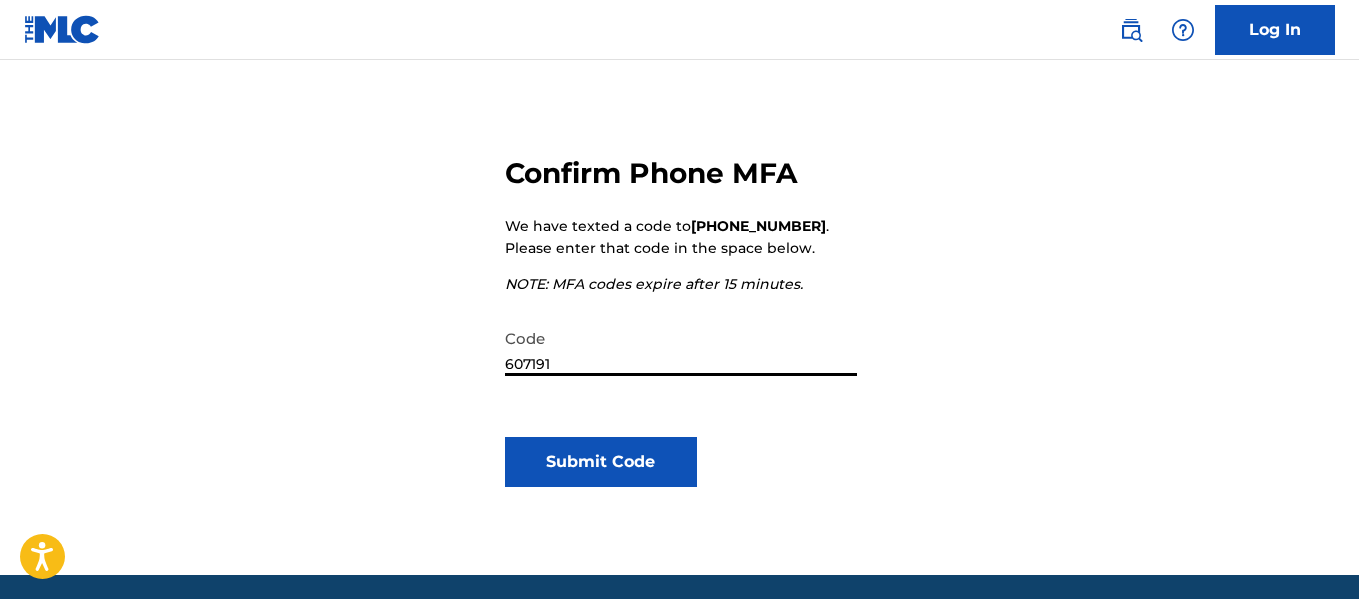 type on "607191" 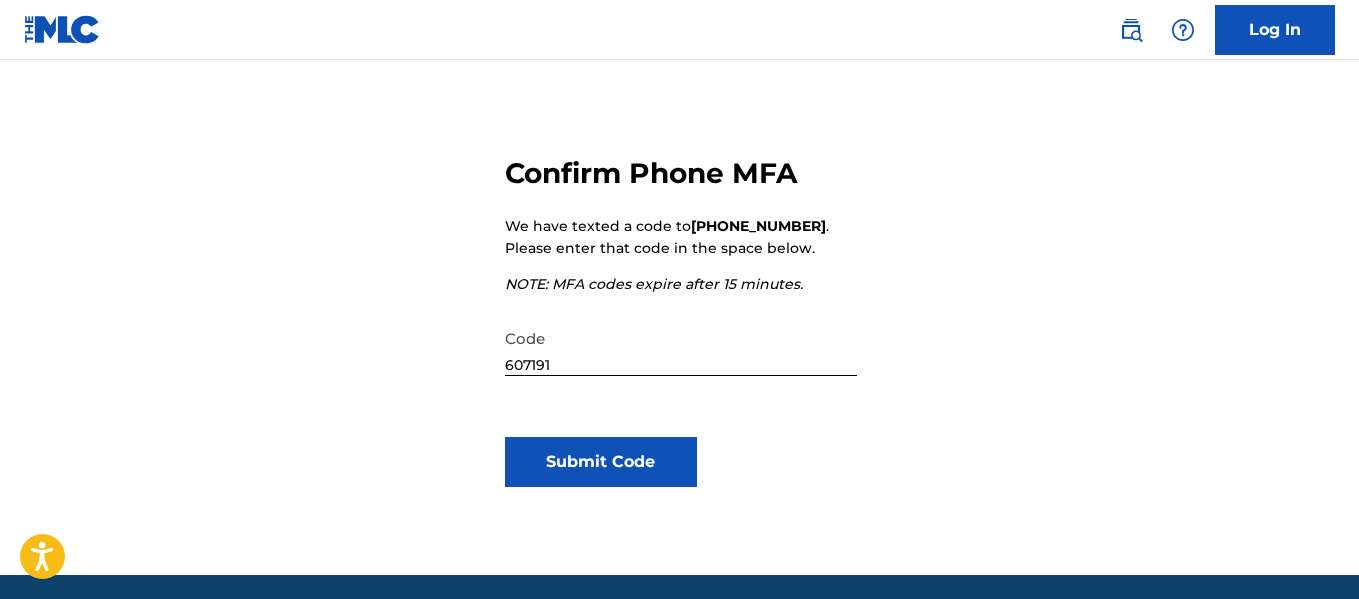 click on "Submit Code" at bounding box center [601, 462] 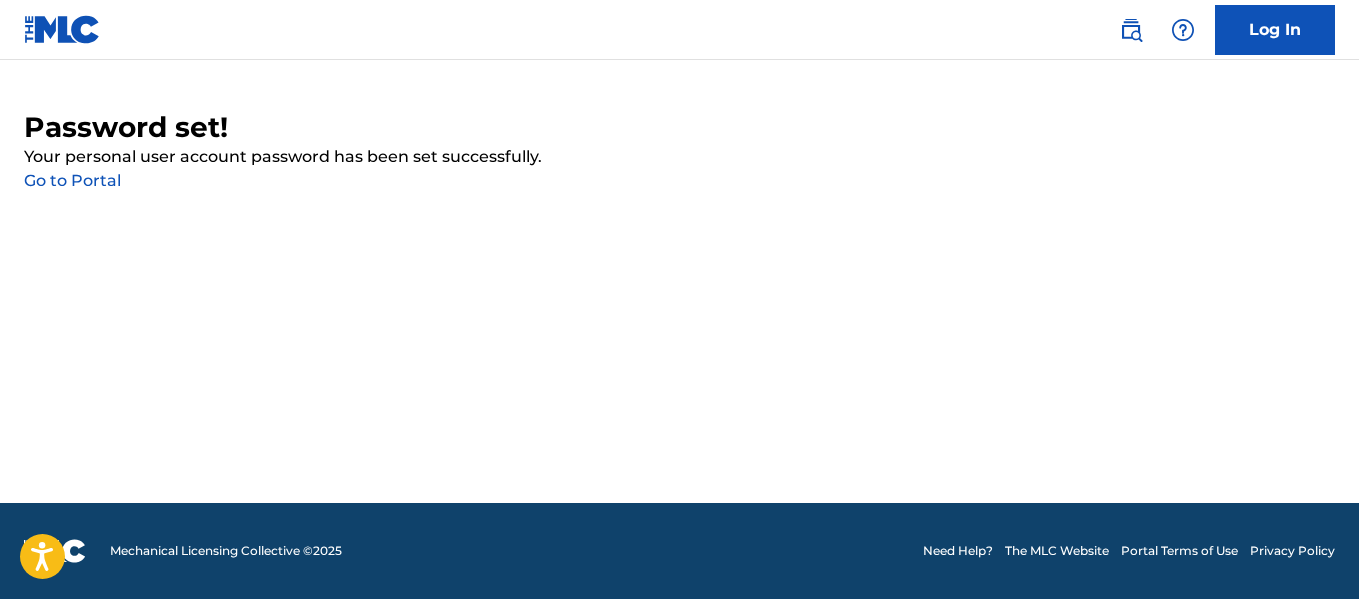 click on "Go to Portal" at bounding box center [72, 180] 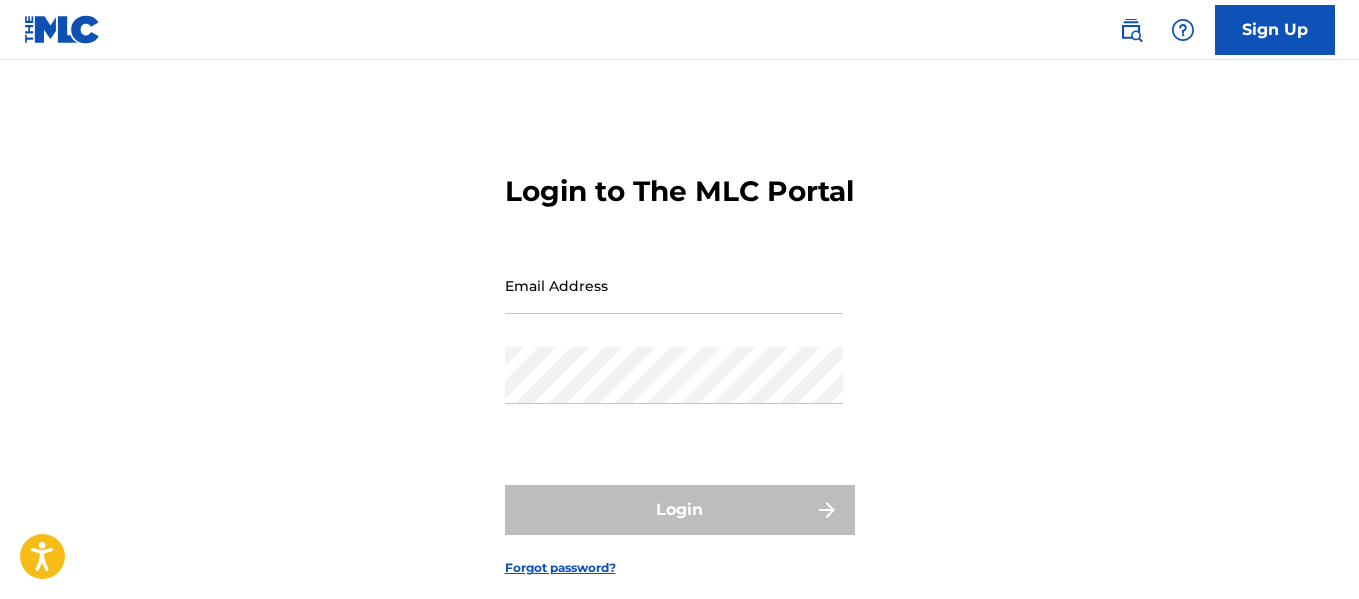 click on "Email Address" at bounding box center [674, 285] 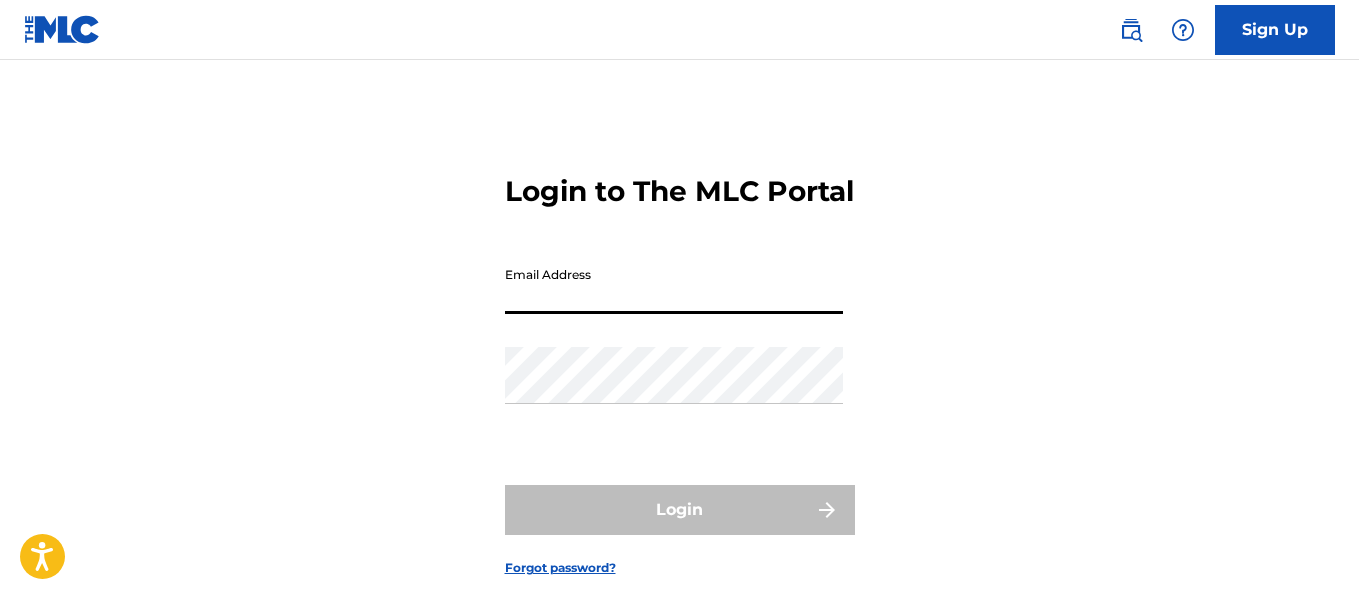 type on "[PERSON_NAME][EMAIL_ADDRESS][DOMAIN_NAME]" 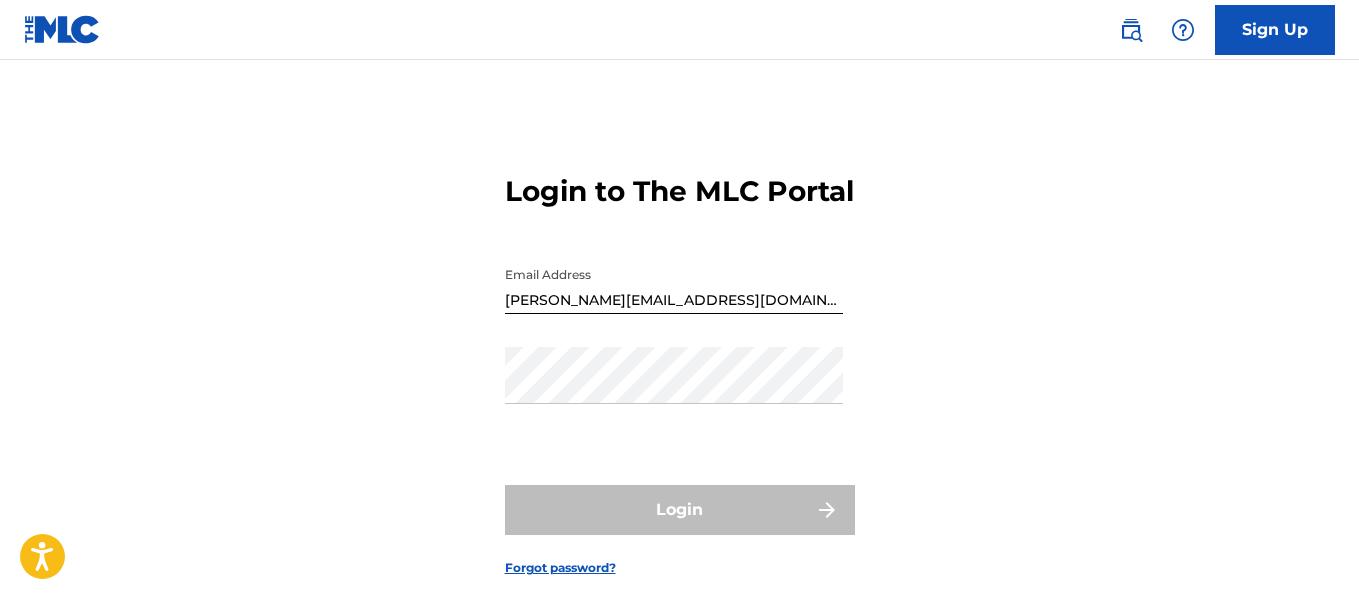 click on "Password" at bounding box center [674, 392] 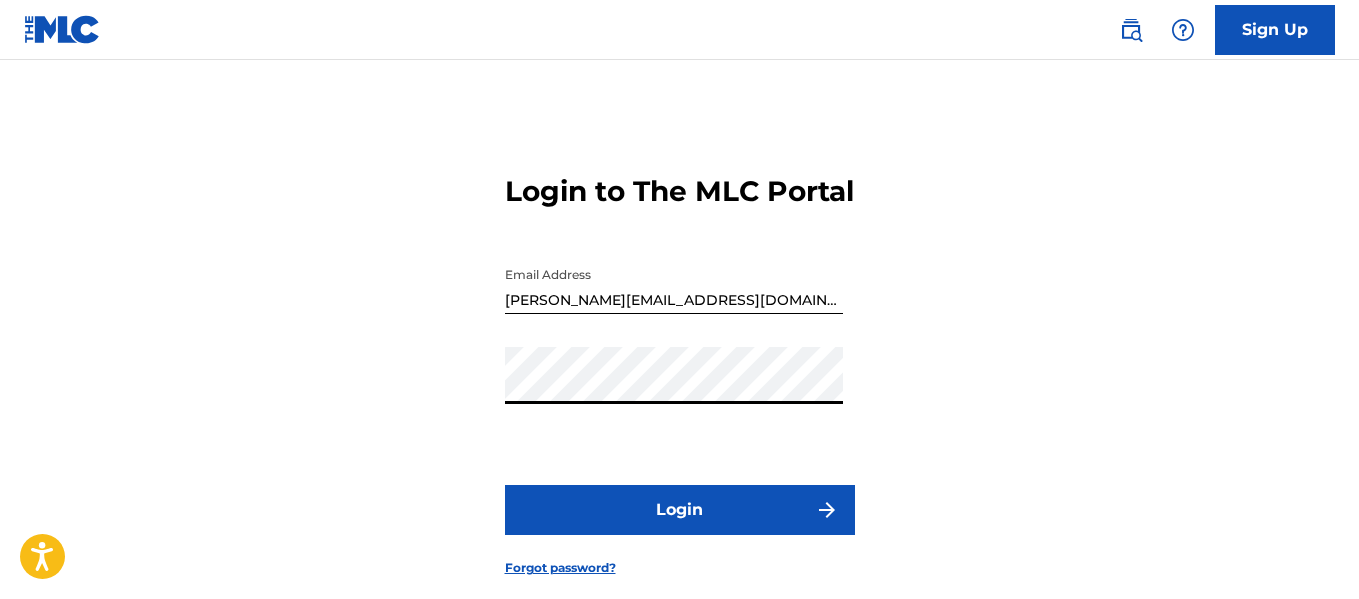 click on "Login" at bounding box center (680, 510) 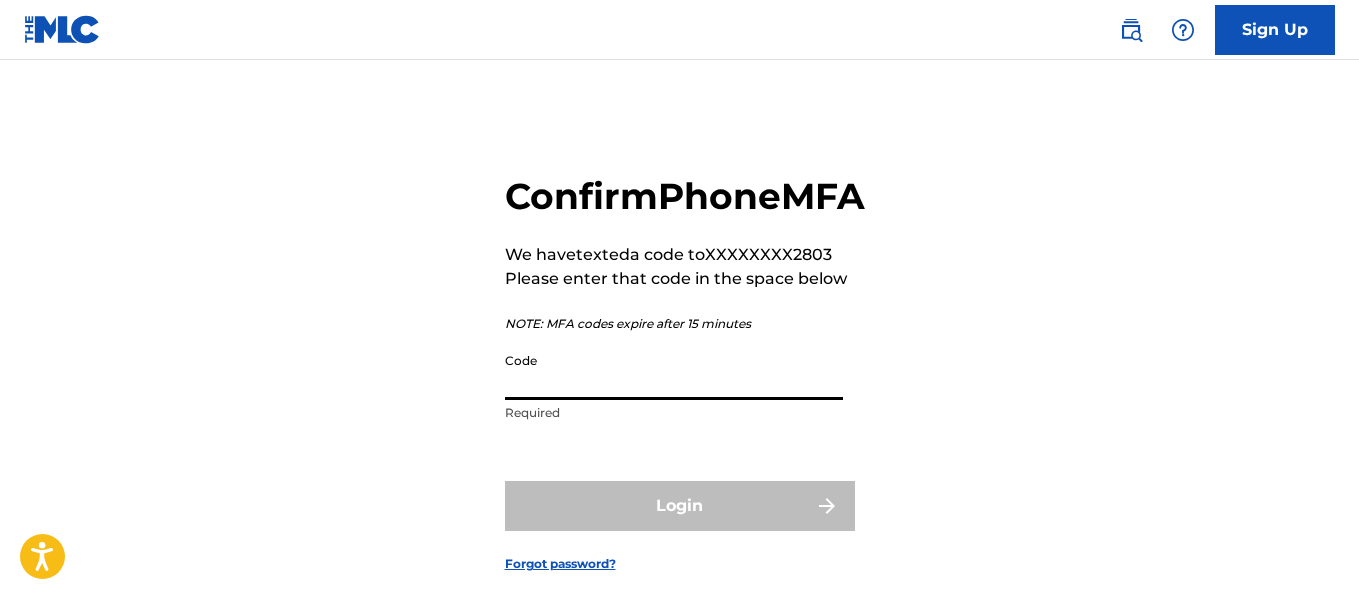 click on "Code" at bounding box center (674, 371) 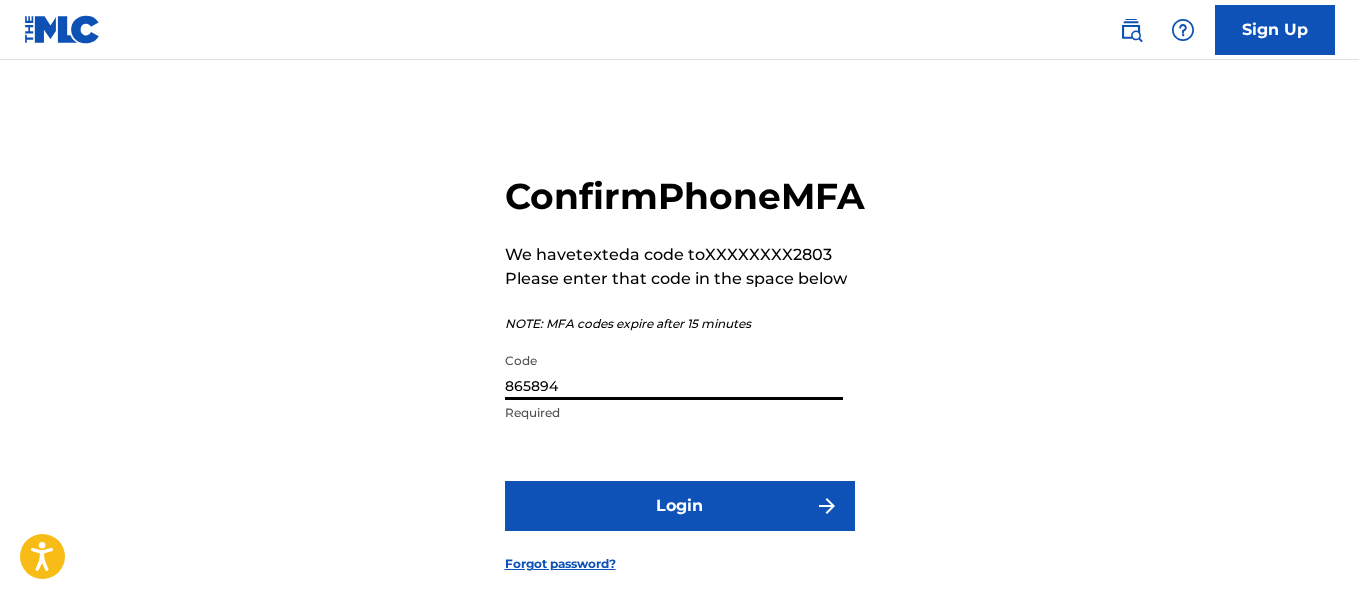 type on "865894" 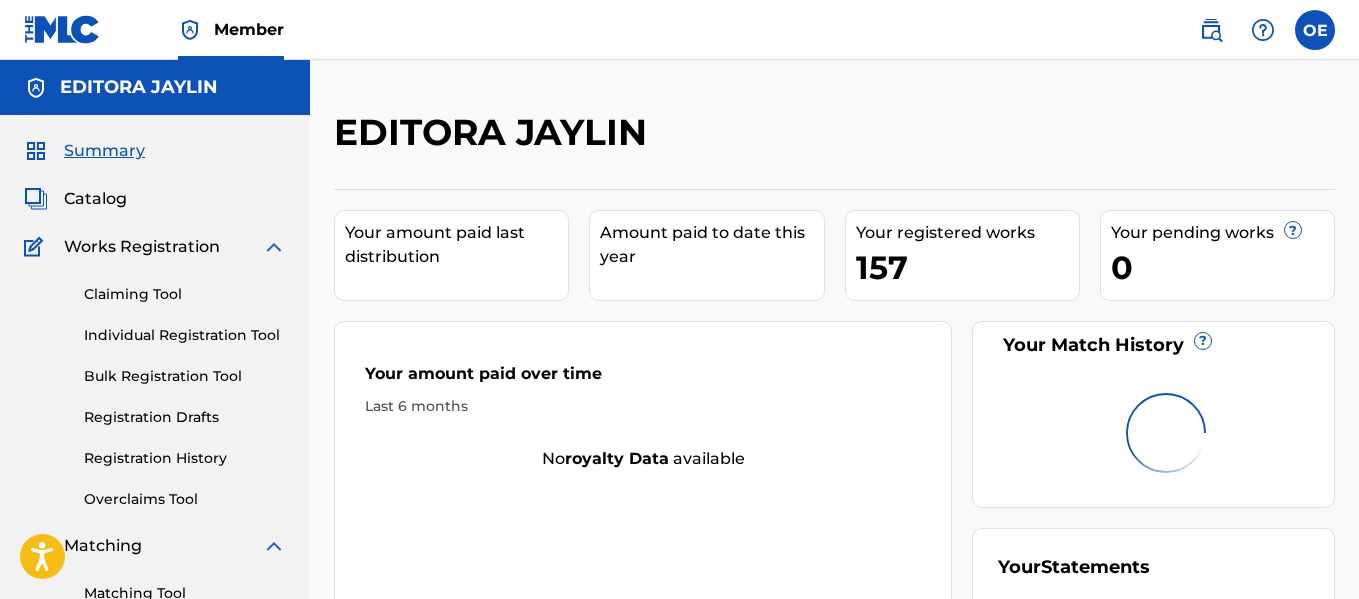 scroll, scrollTop: 0, scrollLeft: 0, axis: both 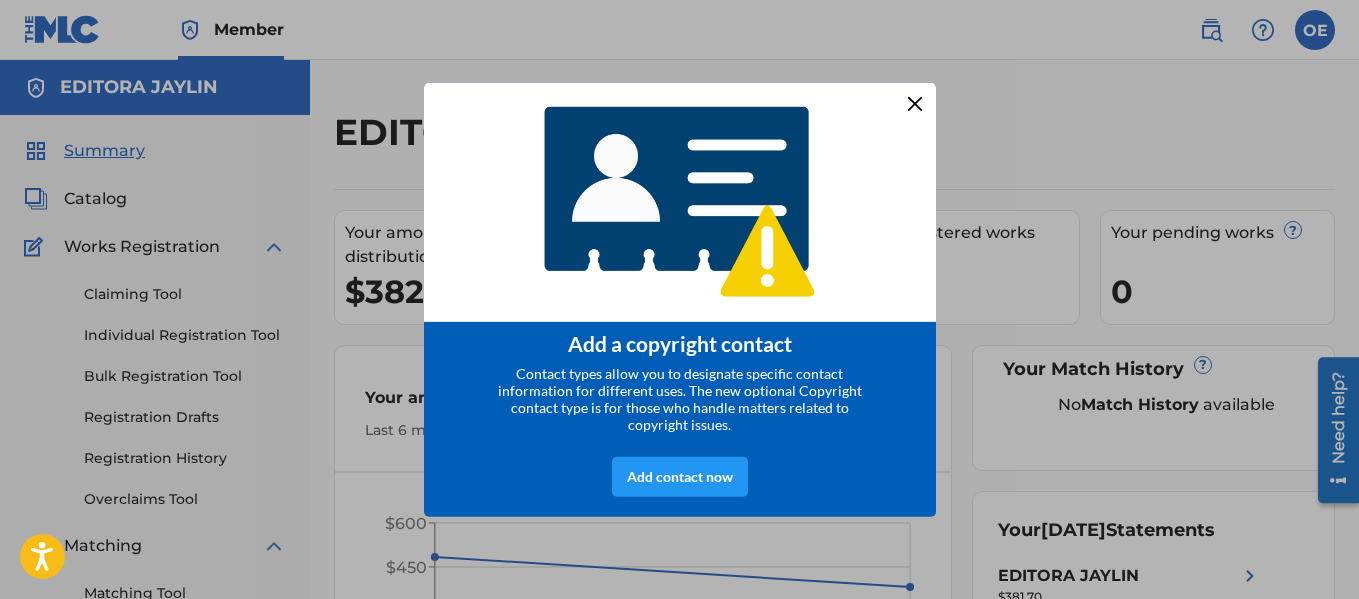 click at bounding box center [914, 103] 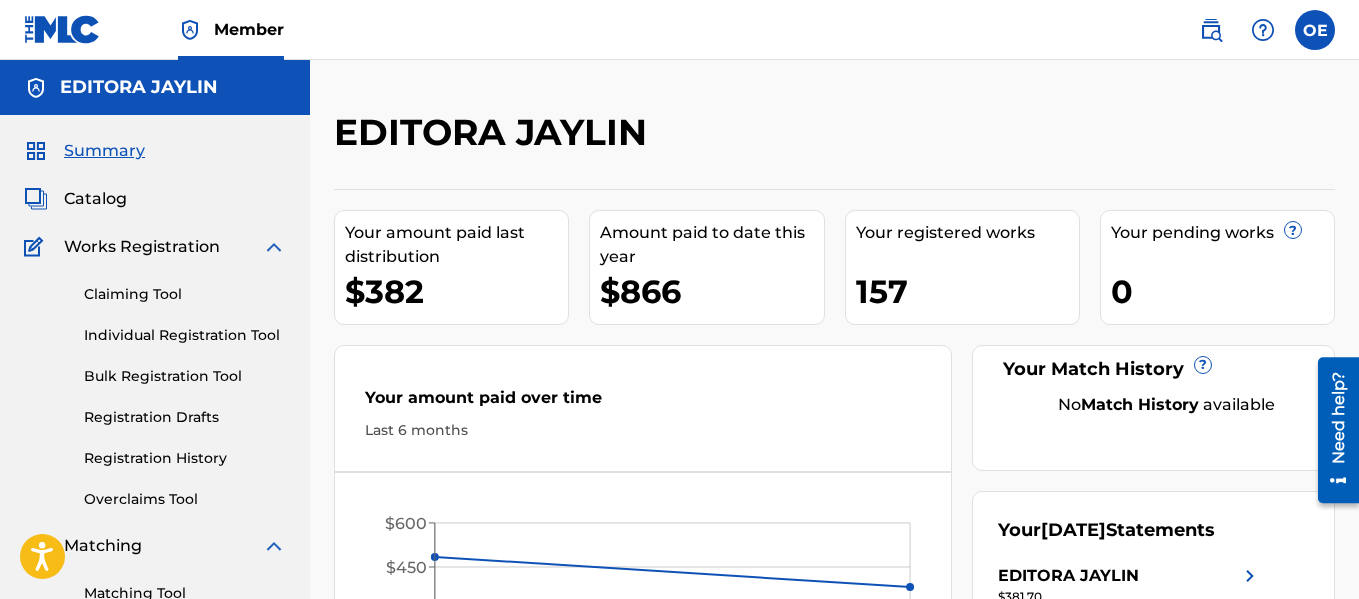 click on "Catalog" at bounding box center (95, 199) 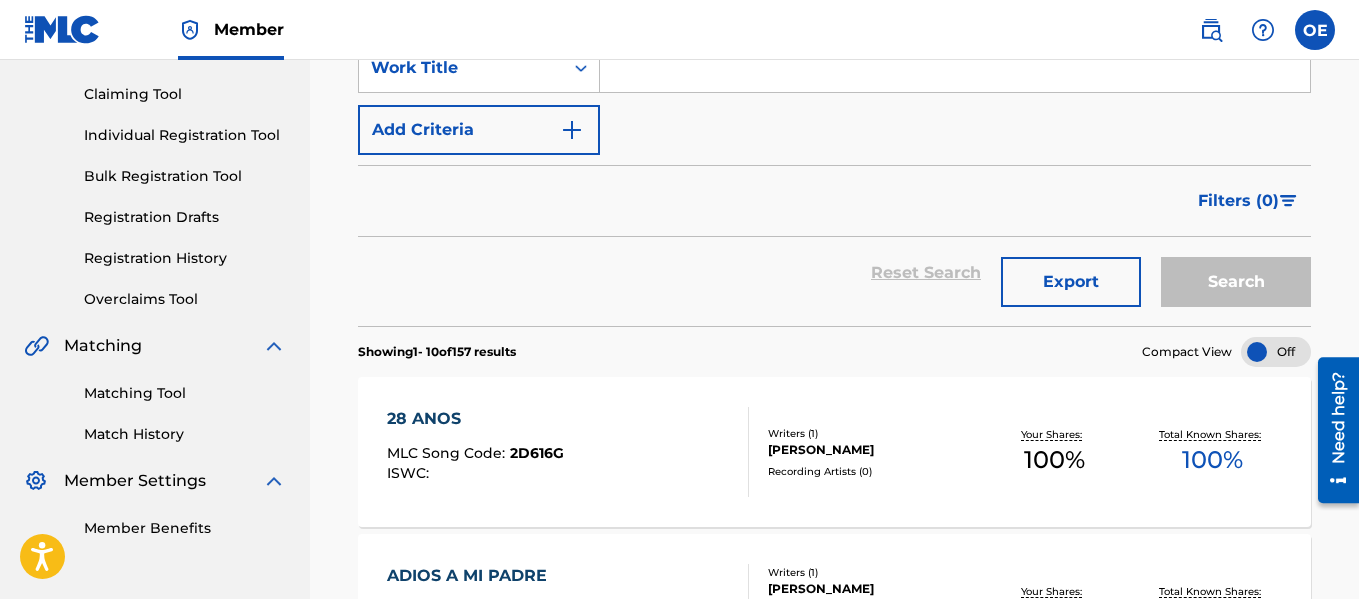 scroll, scrollTop: 300, scrollLeft: 0, axis: vertical 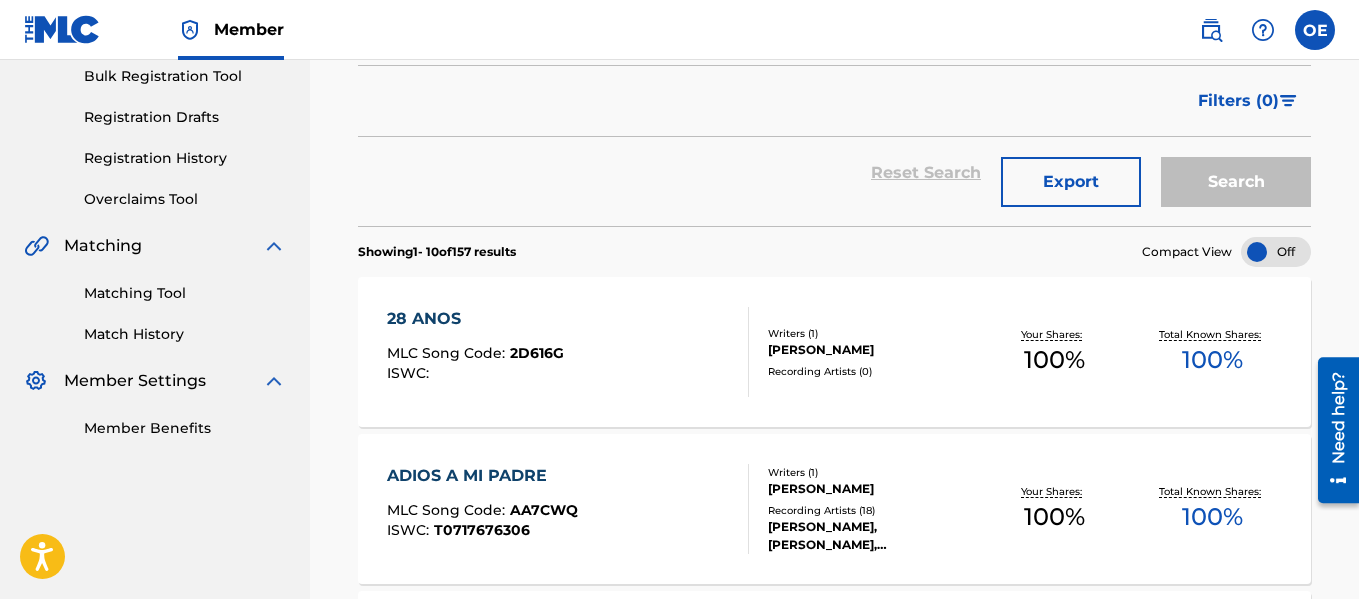 click on "Export" at bounding box center (1071, 182) 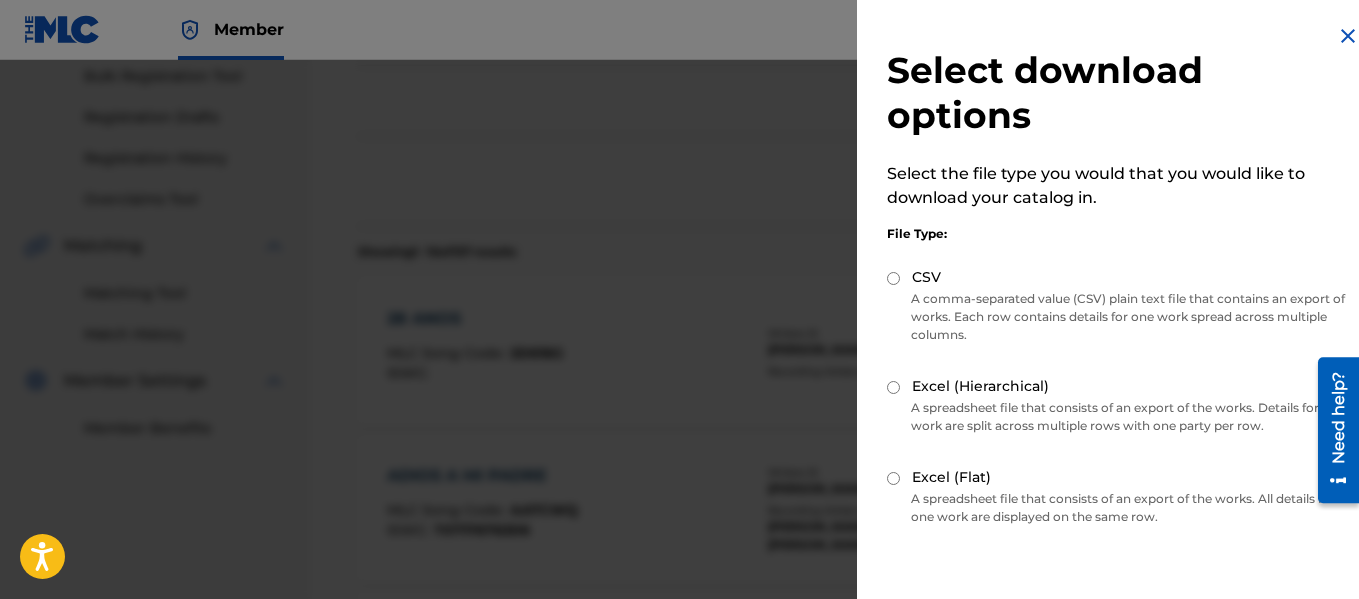 click at bounding box center [679, 359] 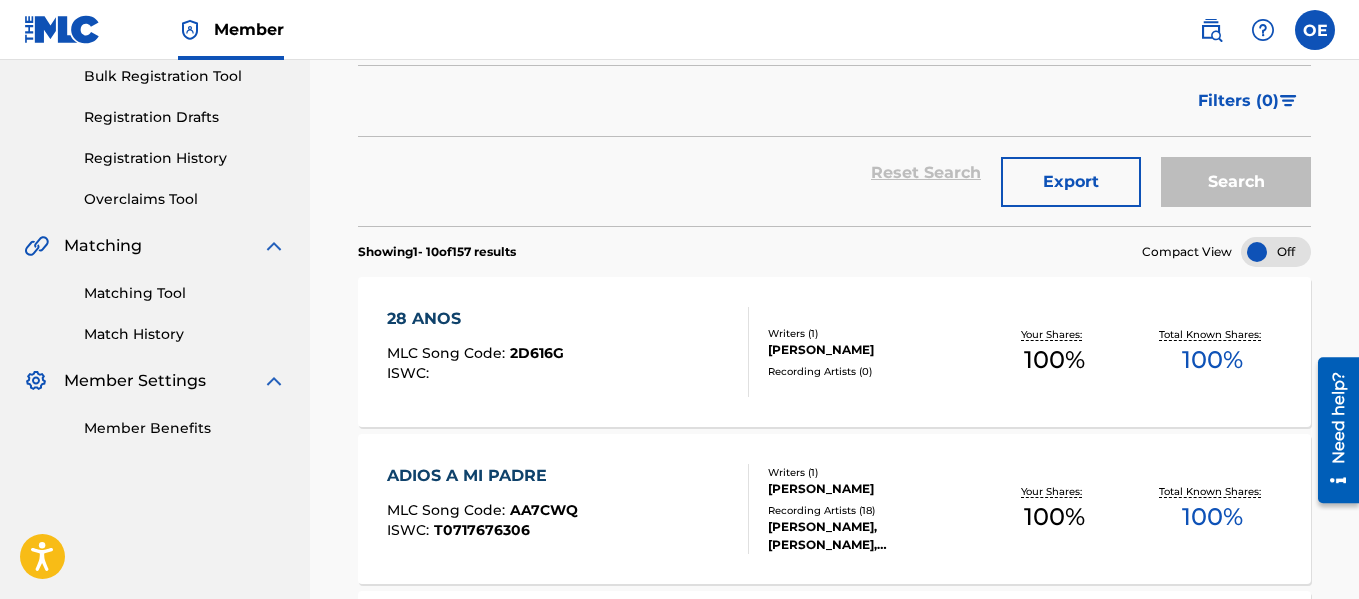 click on "Export" at bounding box center (1071, 182) 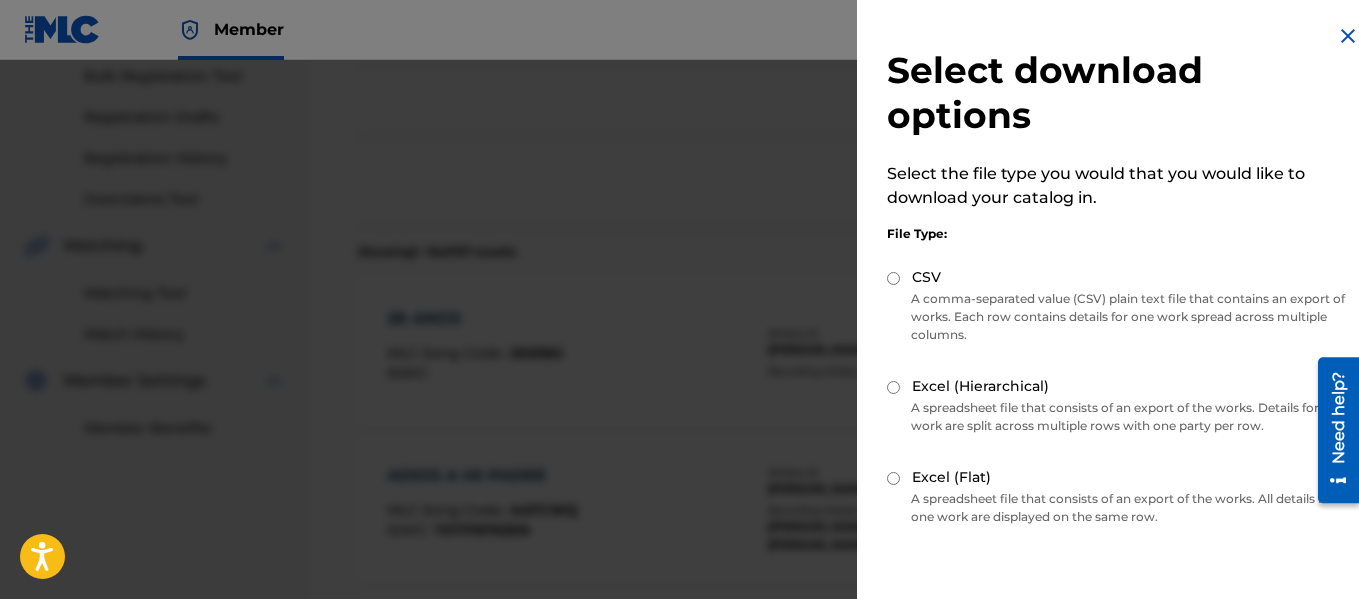 click on "Excel (Flat)" at bounding box center [893, 478] 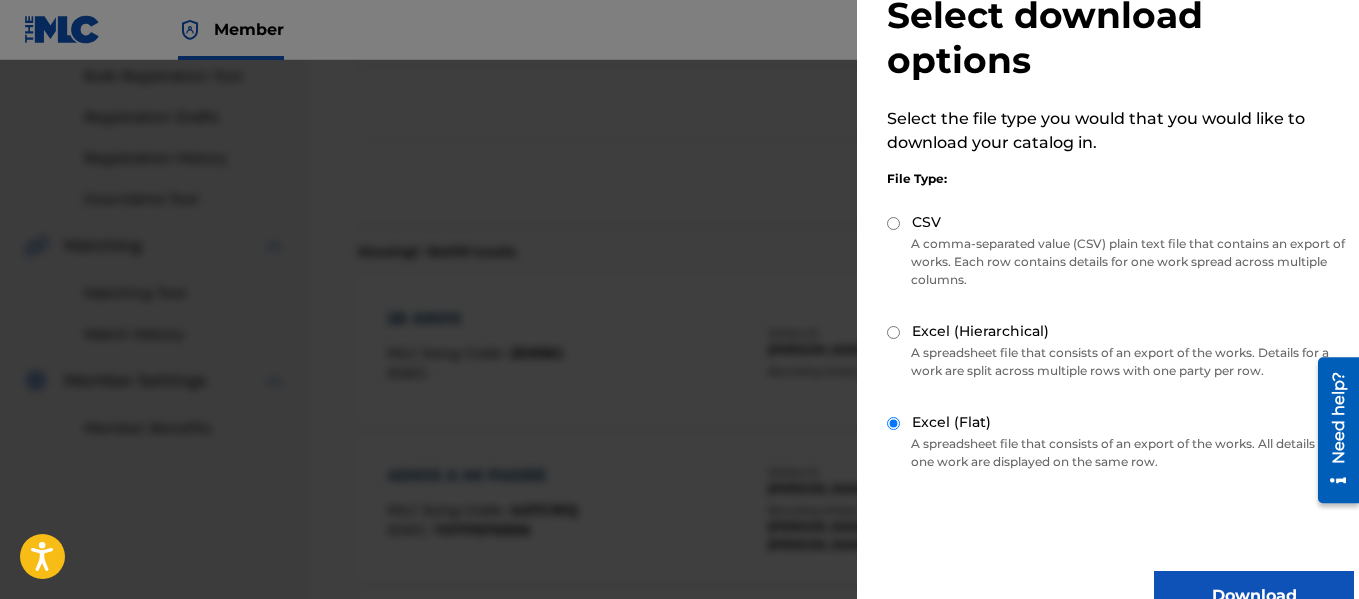 scroll, scrollTop: 101, scrollLeft: 0, axis: vertical 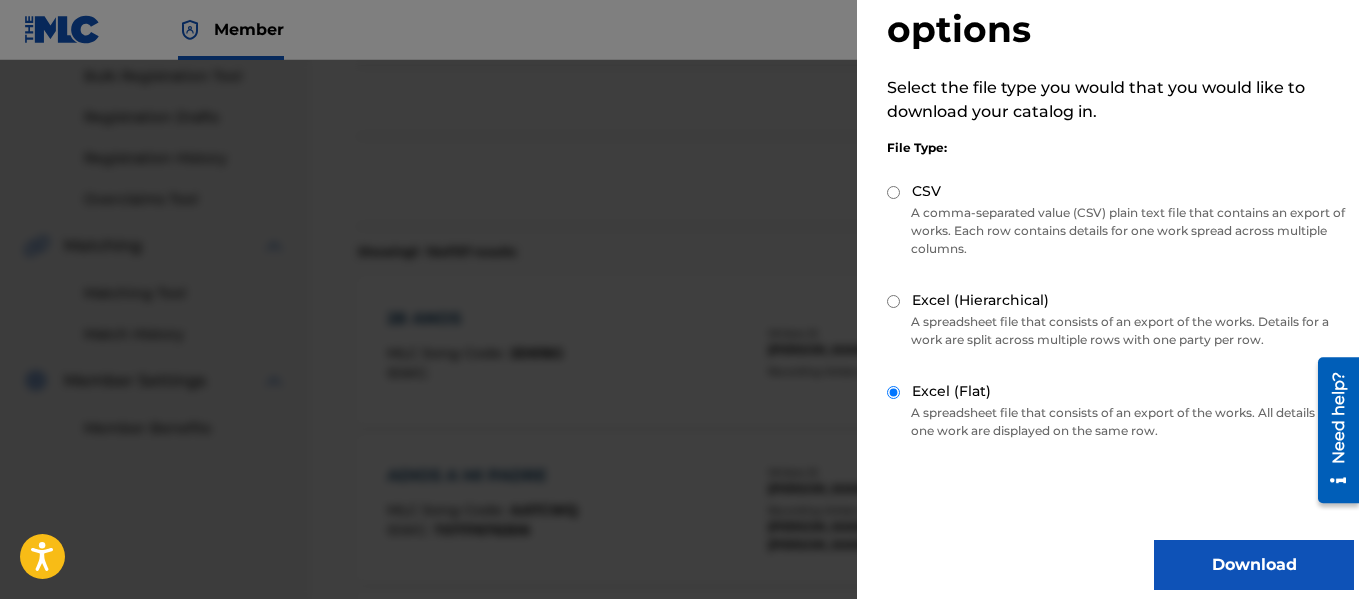 click on "Download" at bounding box center [1254, 565] 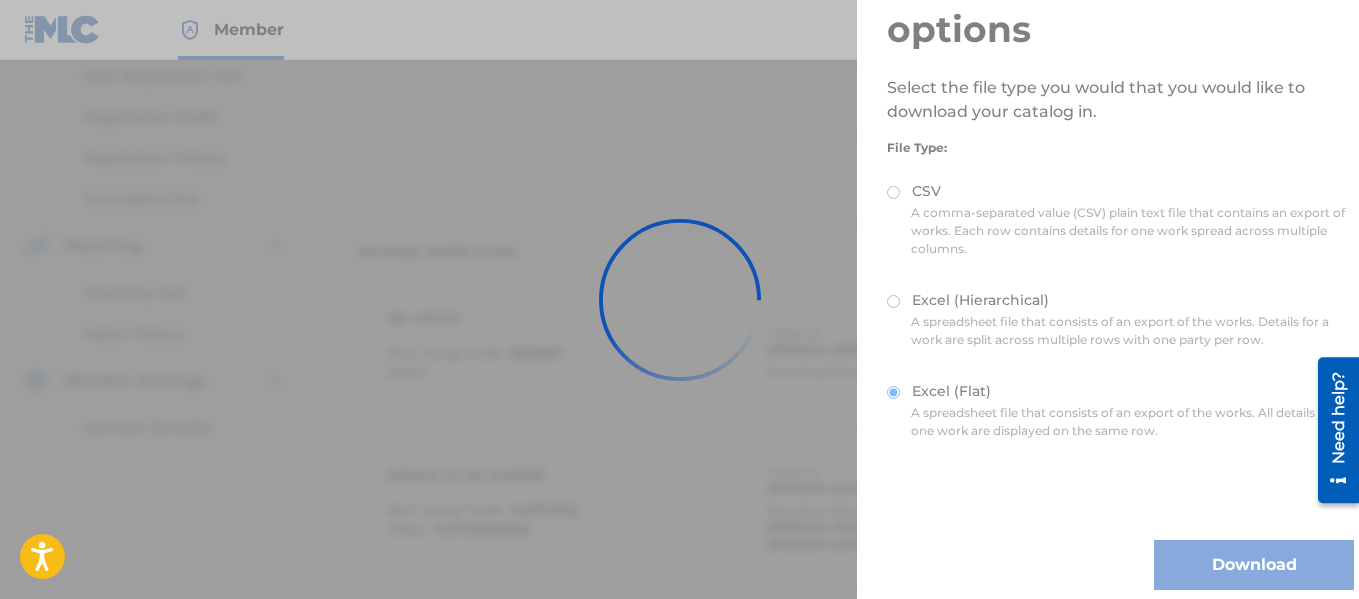 scroll, scrollTop: 0, scrollLeft: 0, axis: both 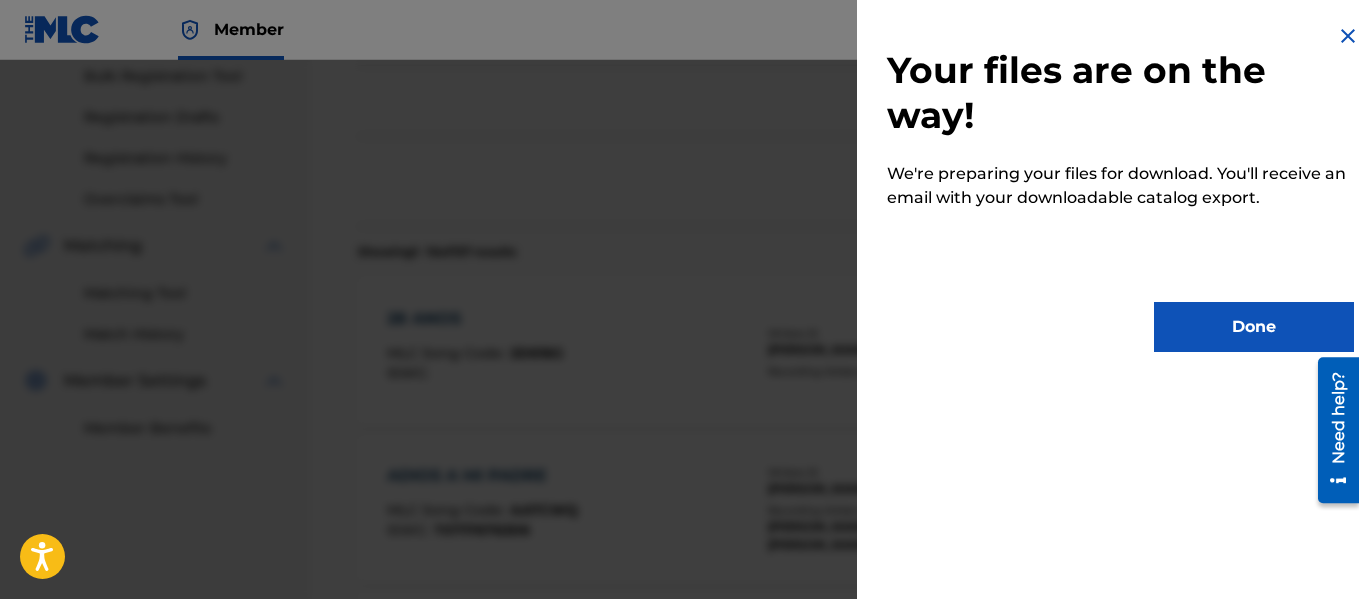 click on "Done" at bounding box center [1254, 327] 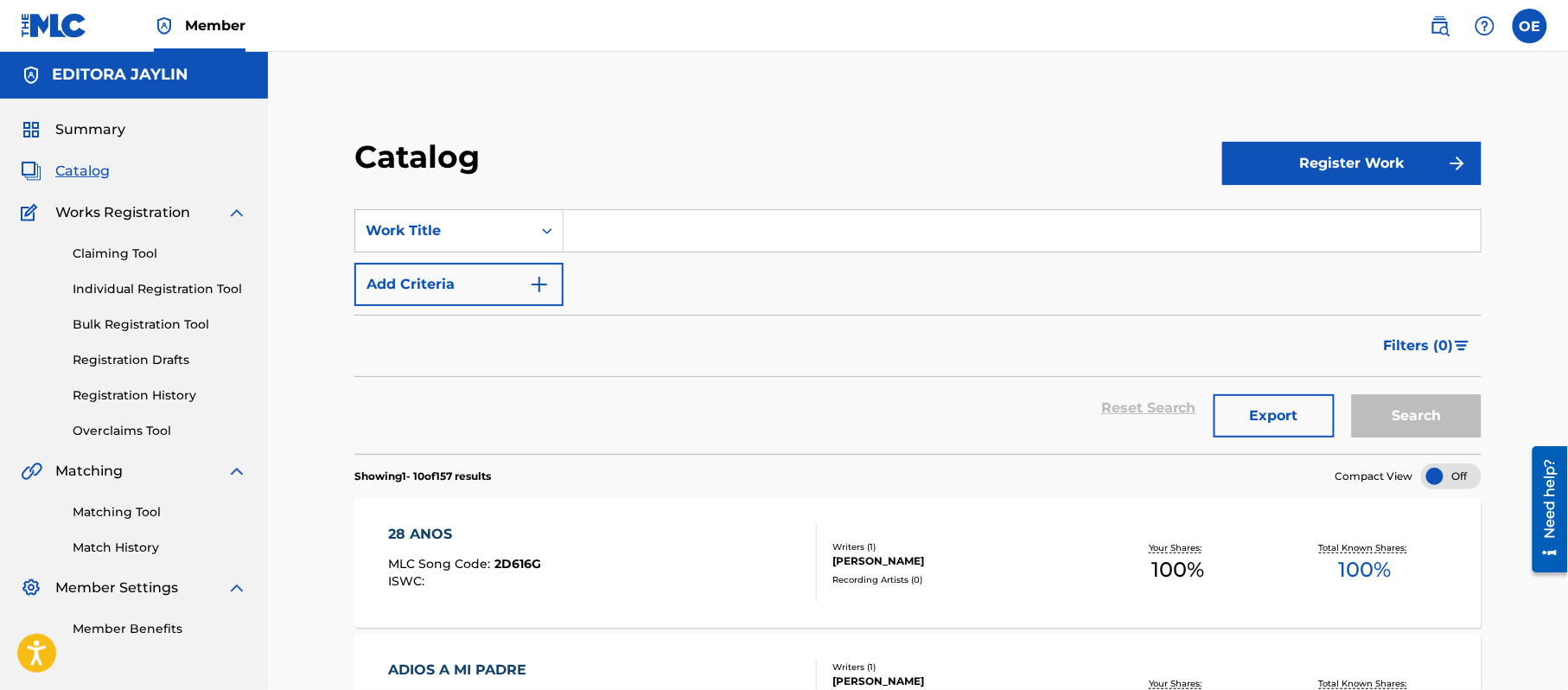 scroll, scrollTop: 0, scrollLeft: 0, axis: both 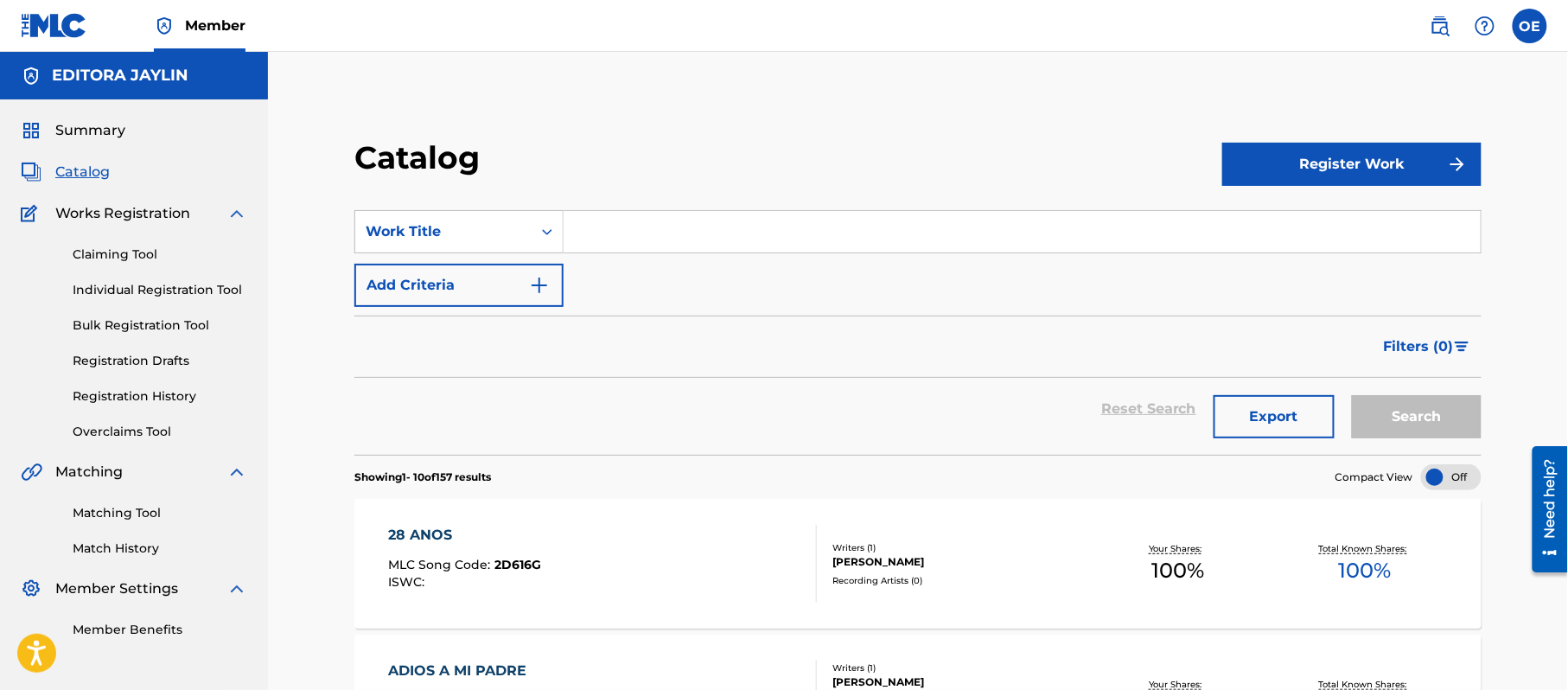 click on "Matching Tool" at bounding box center (160, 513) 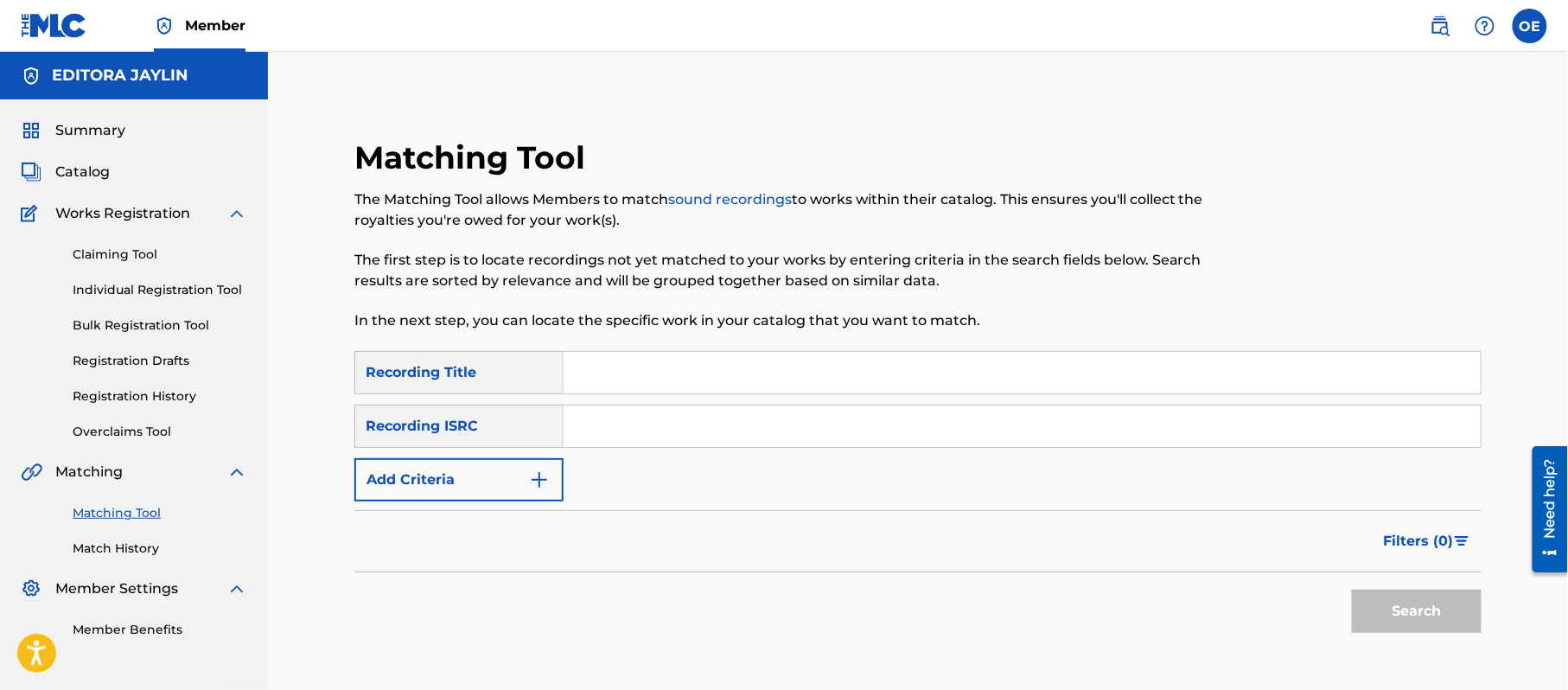 click at bounding box center (1022, 373) 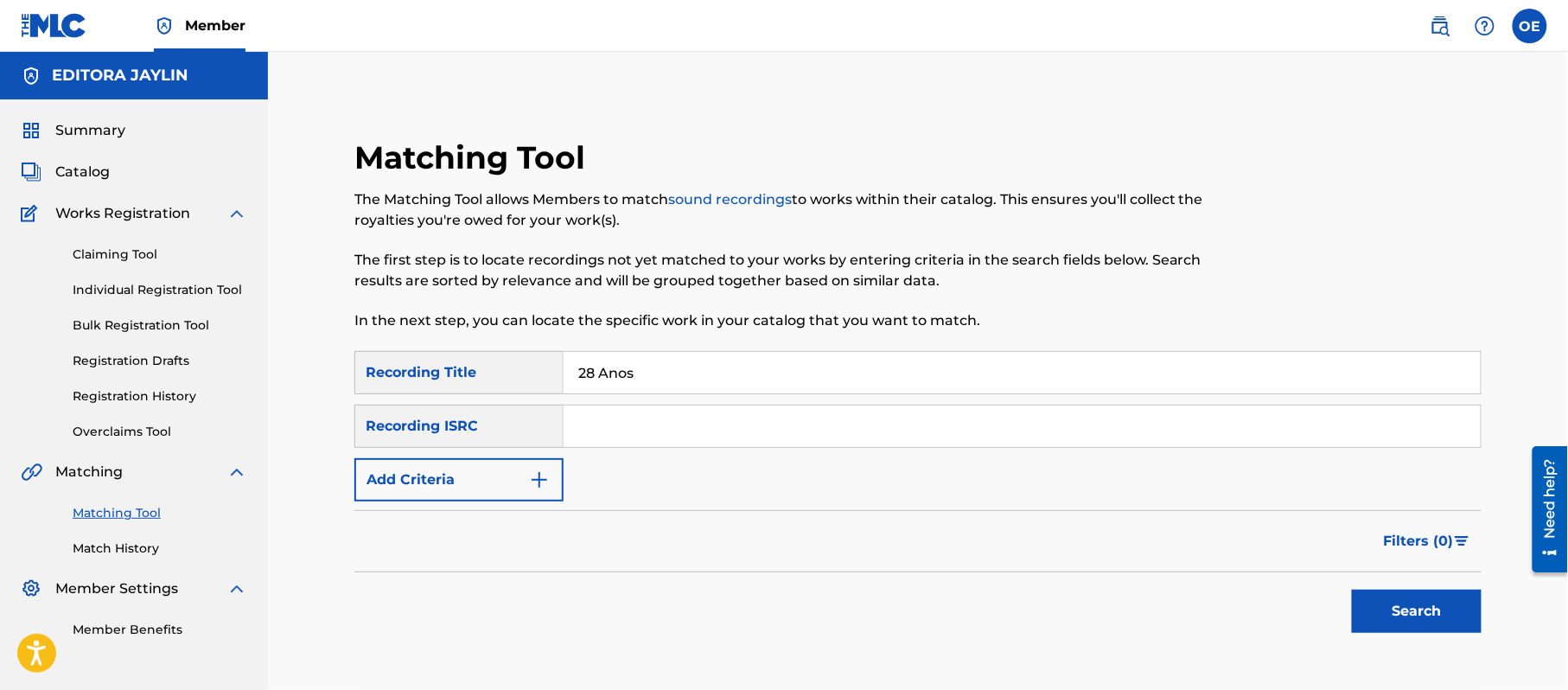 type on "28 Anos" 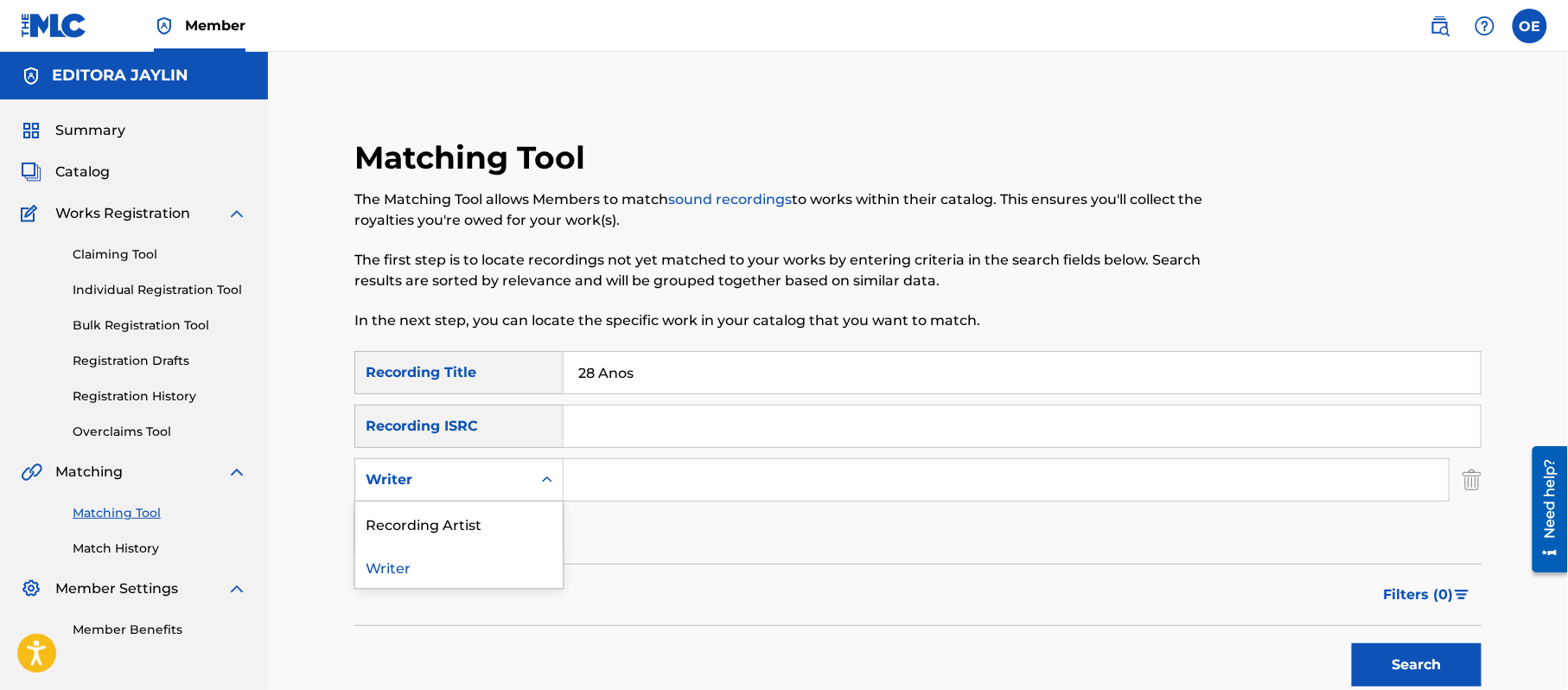 click on "Writer" at bounding box center [443, 480] 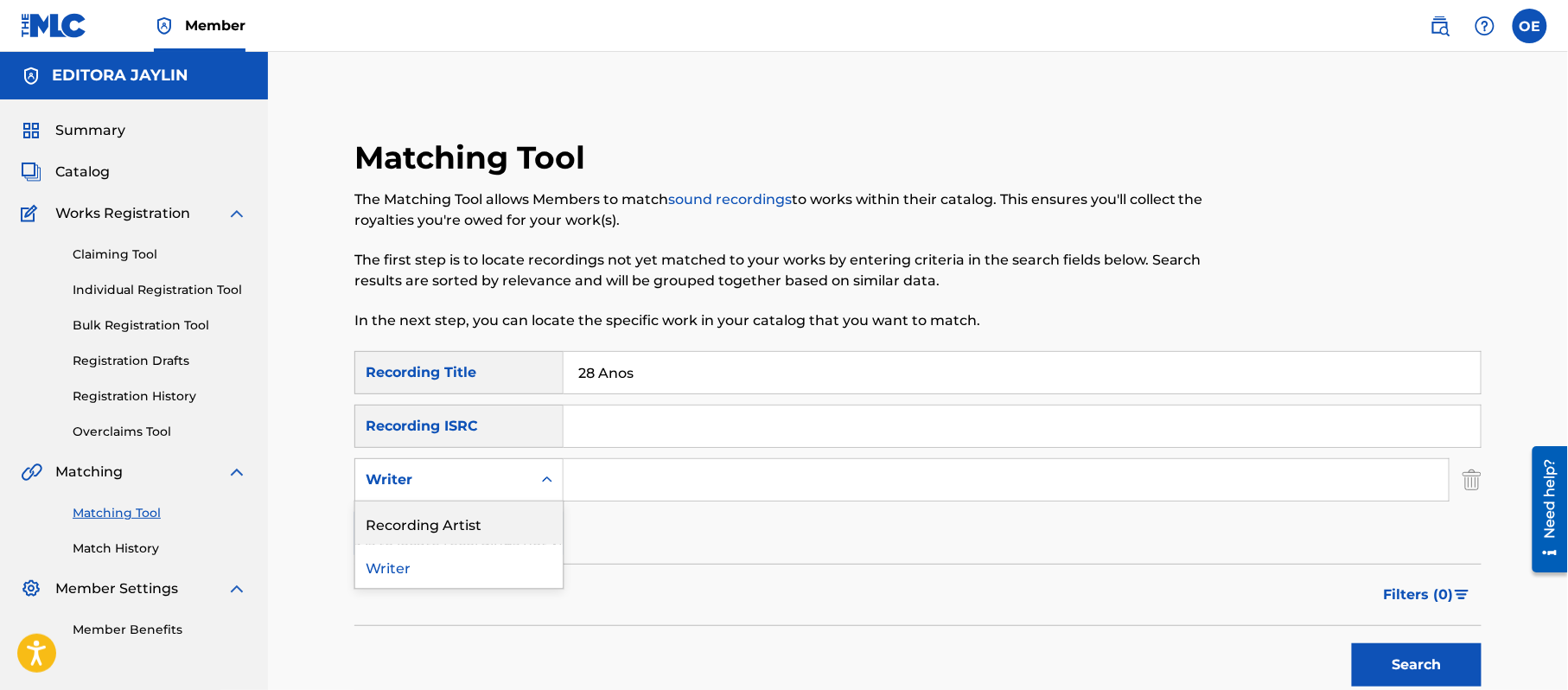 click on "Recording Artist" at bounding box center [459, 523] 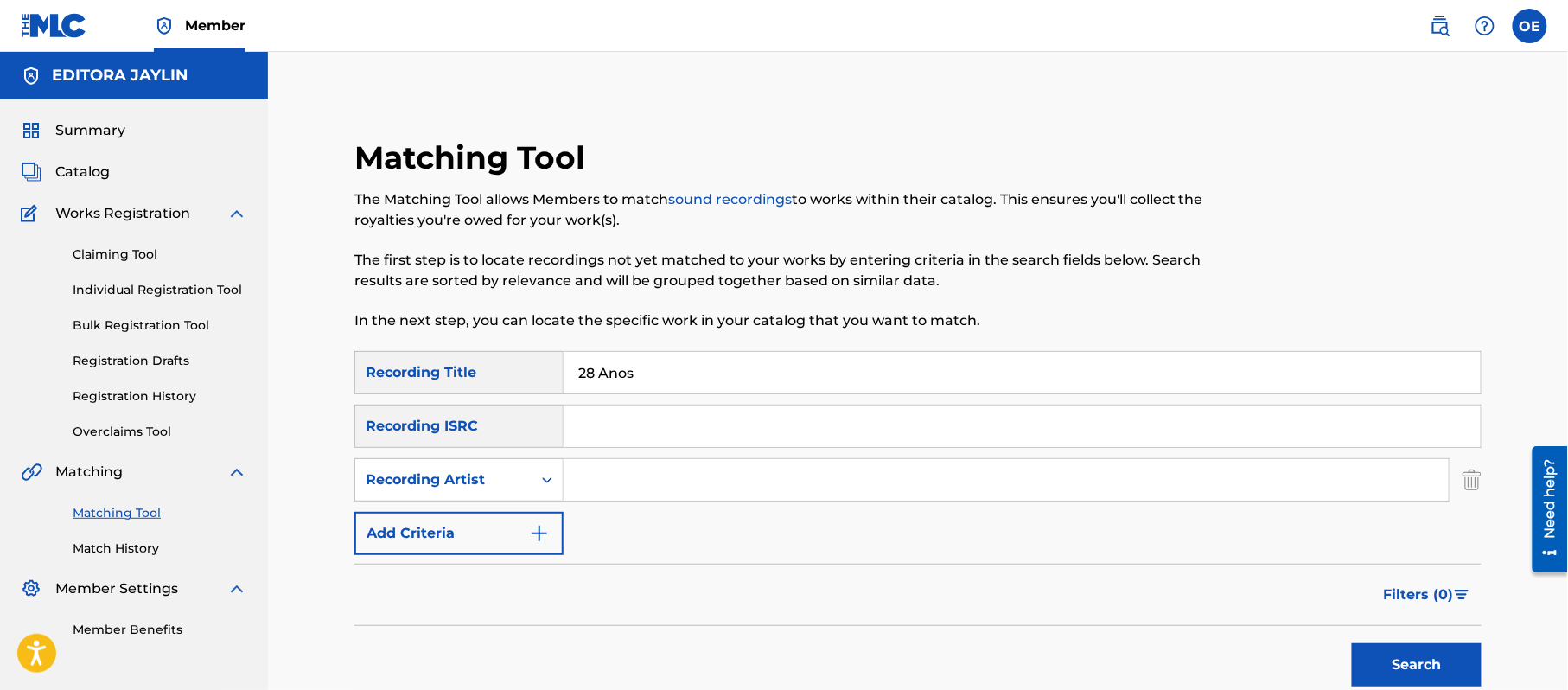 click at bounding box center (1006, 480) 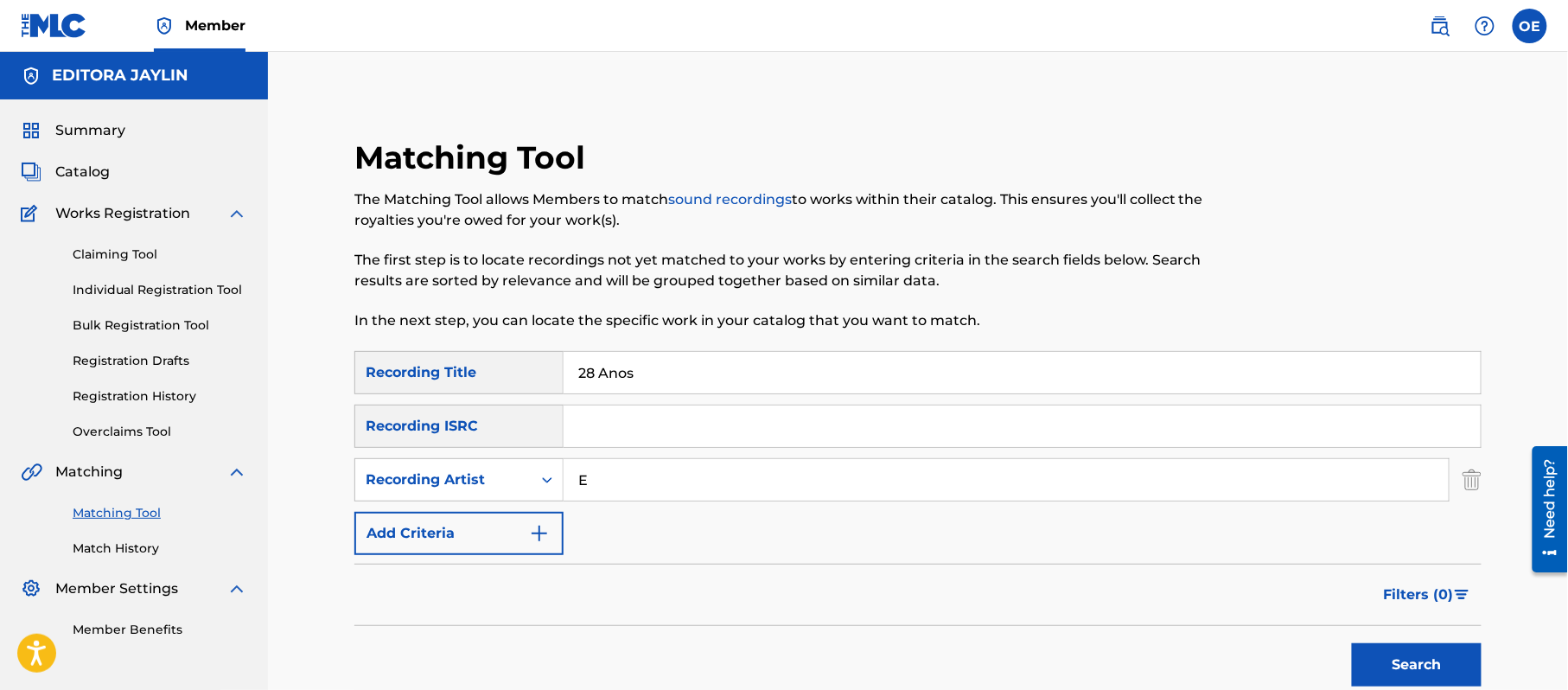click on "E" at bounding box center (1006, 480) 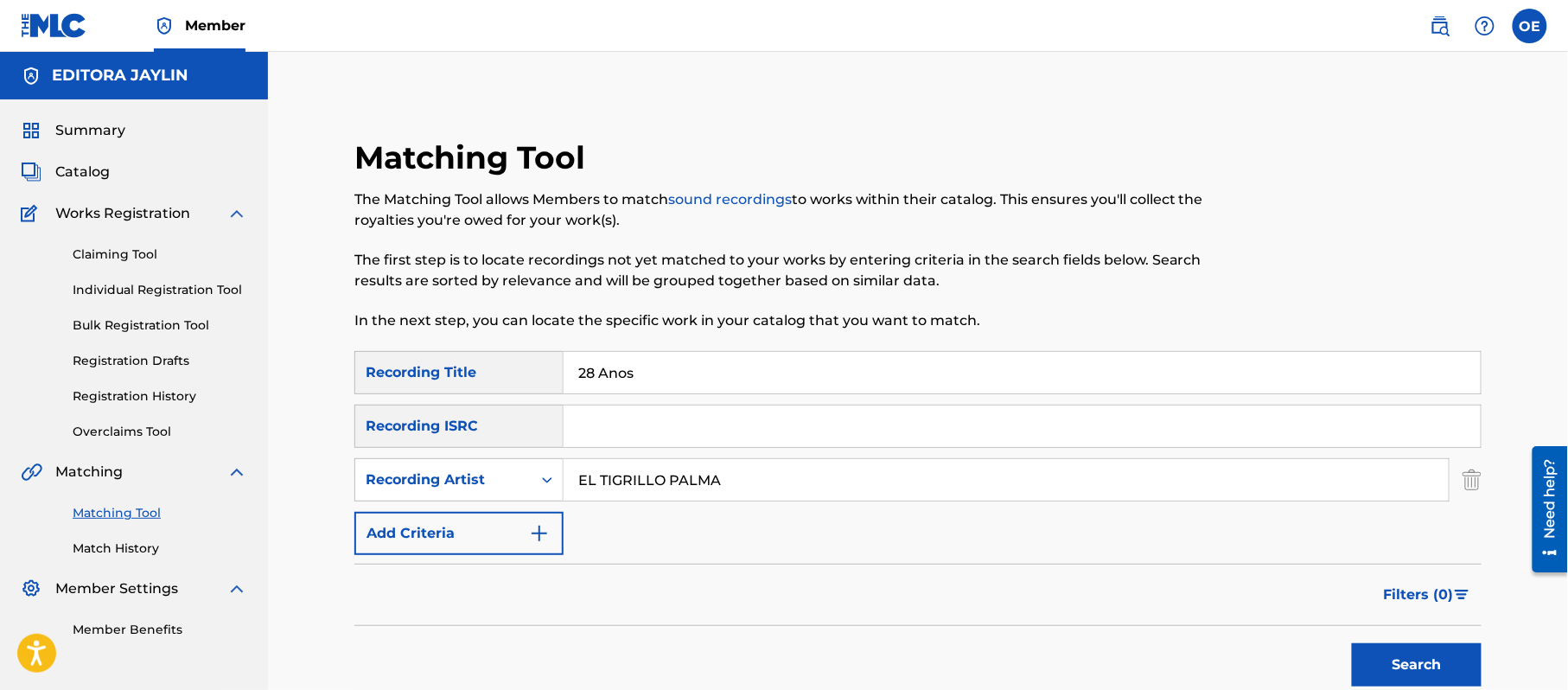 type on "EL TIGRILLO PALMA" 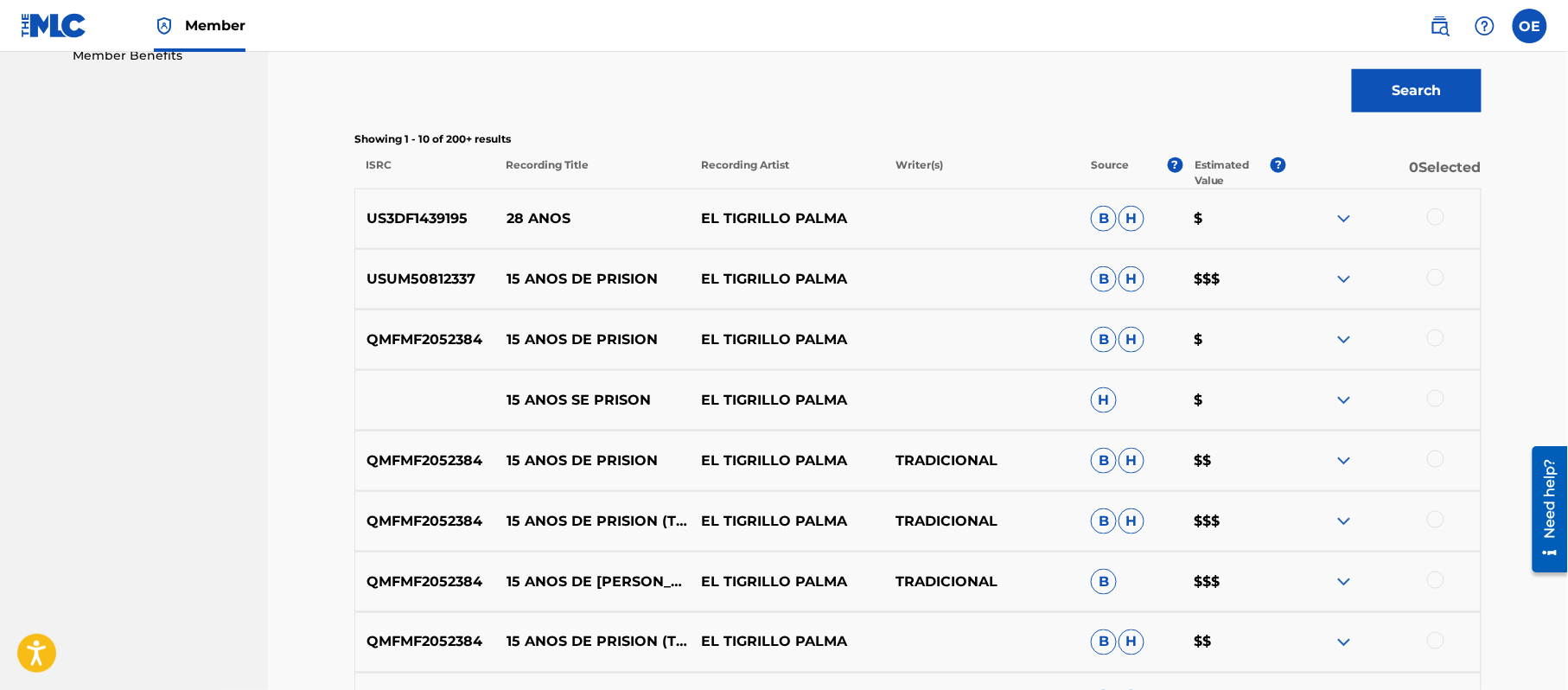 scroll, scrollTop: 576, scrollLeft: 0, axis: vertical 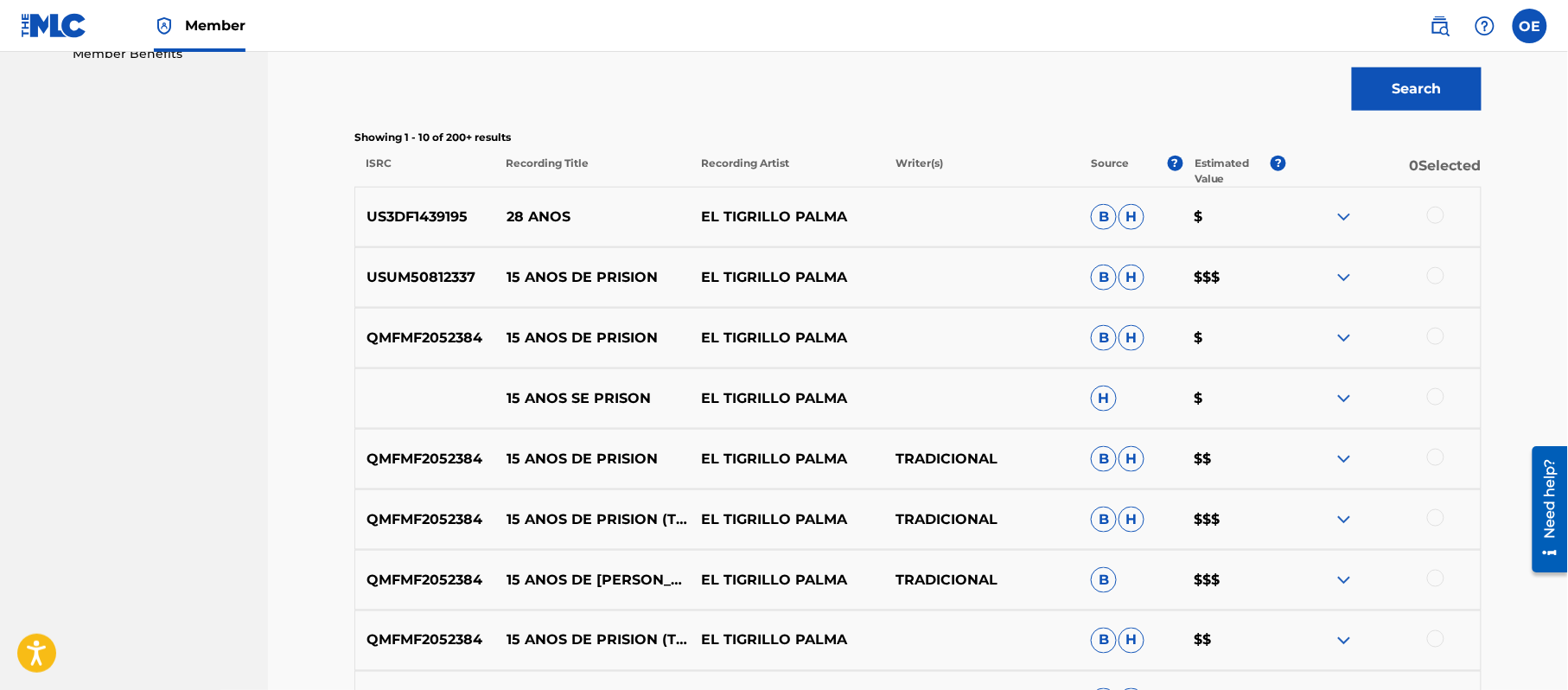 click at bounding box center (1383, 217) 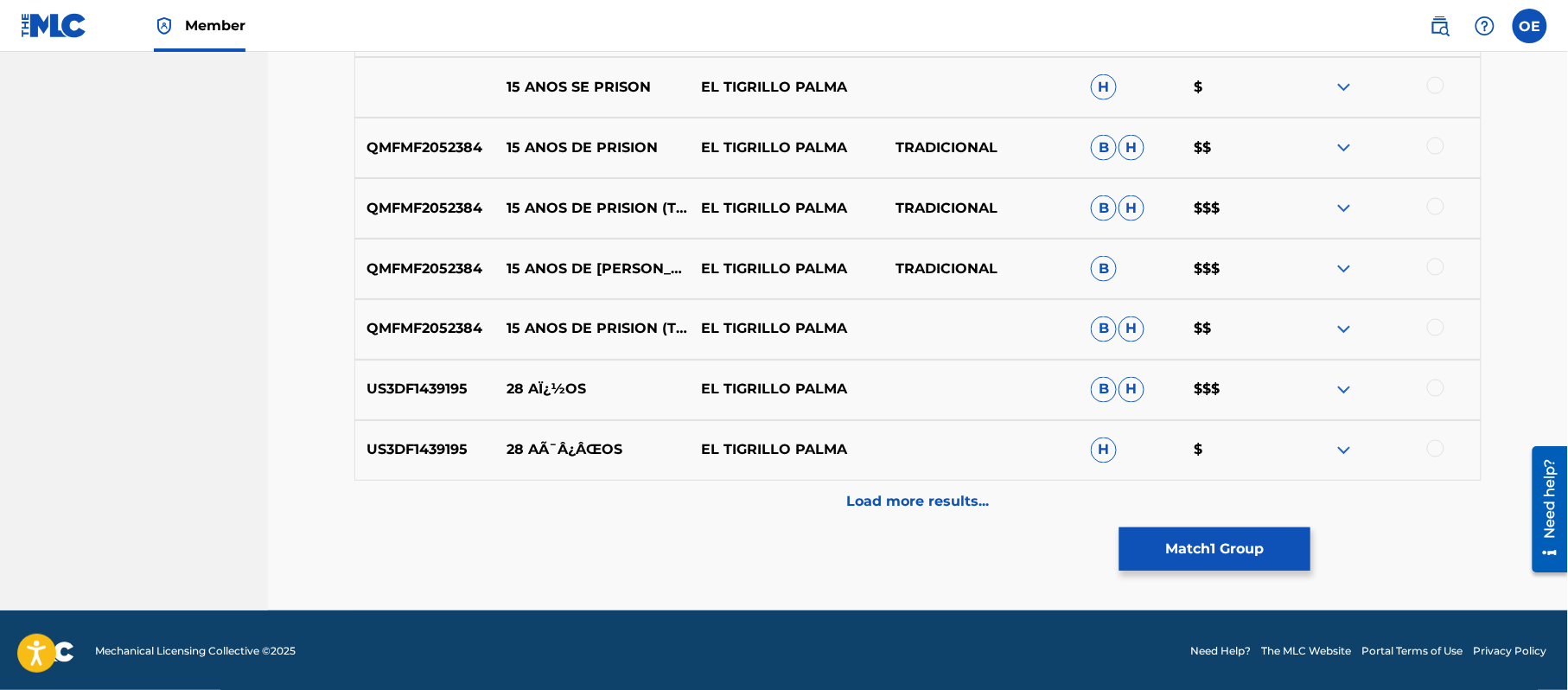 scroll, scrollTop: 891, scrollLeft: 0, axis: vertical 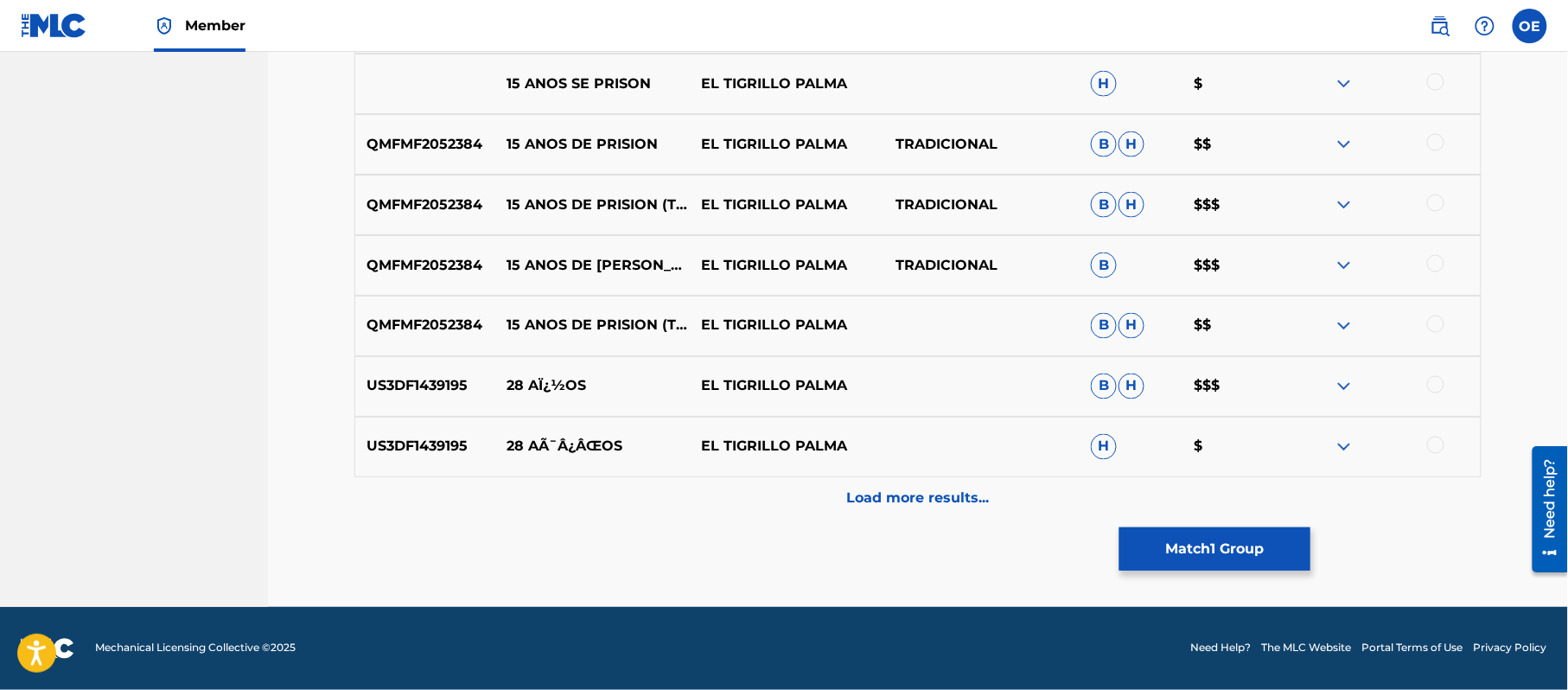 click at bounding box center (1436, 385) 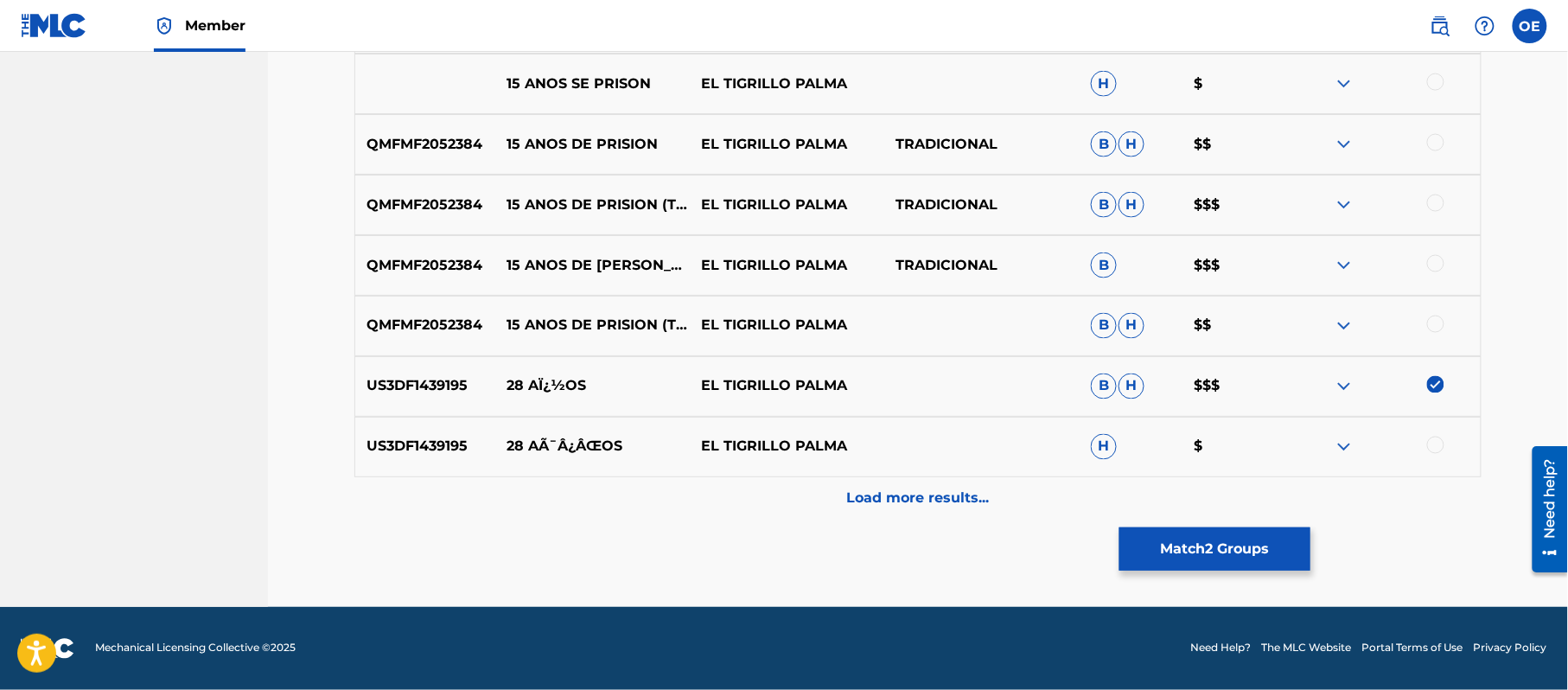 click on "Load more results..." at bounding box center (918, 499) 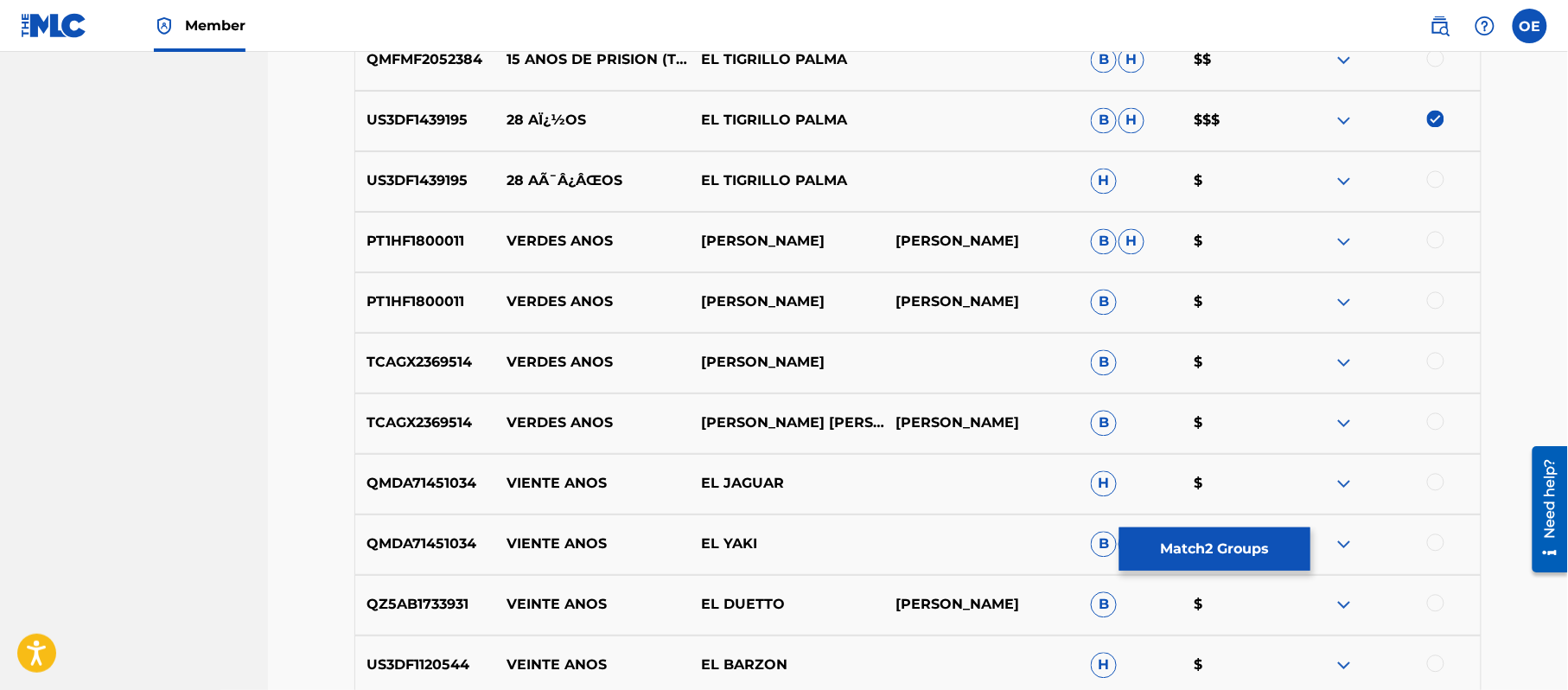 scroll, scrollTop: 1006, scrollLeft: 0, axis: vertical 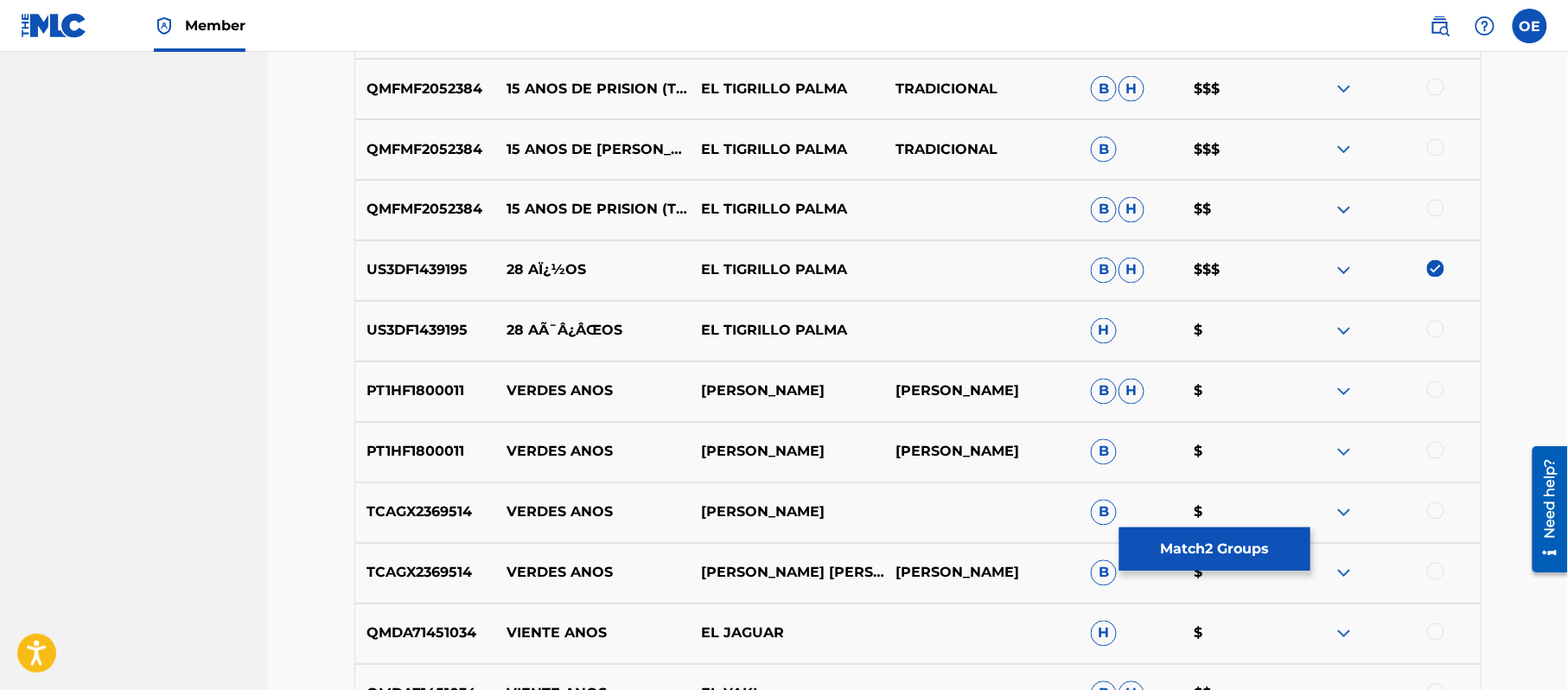 click at bounding box center (1436, 329) 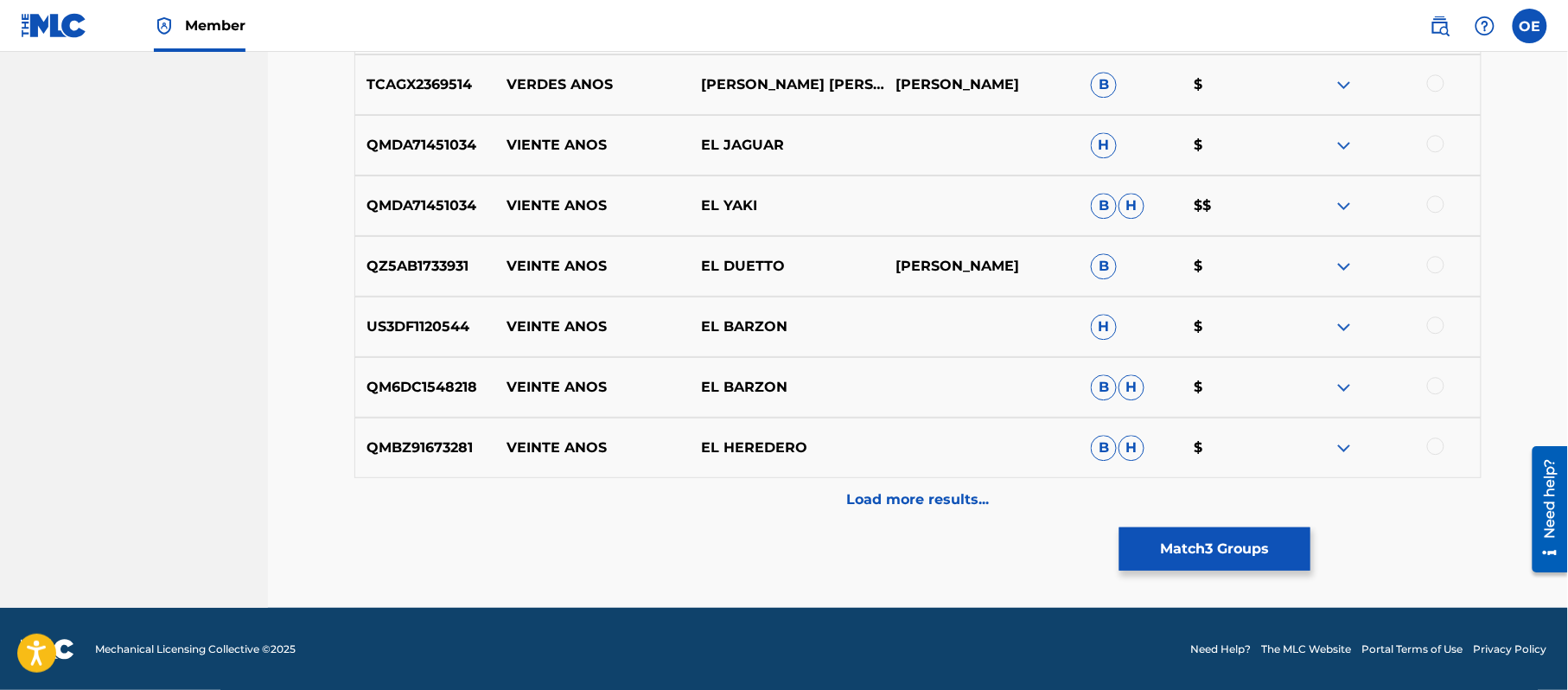 scroll, scrollTop: 1496, scrollLeft: 0, axis: vertical 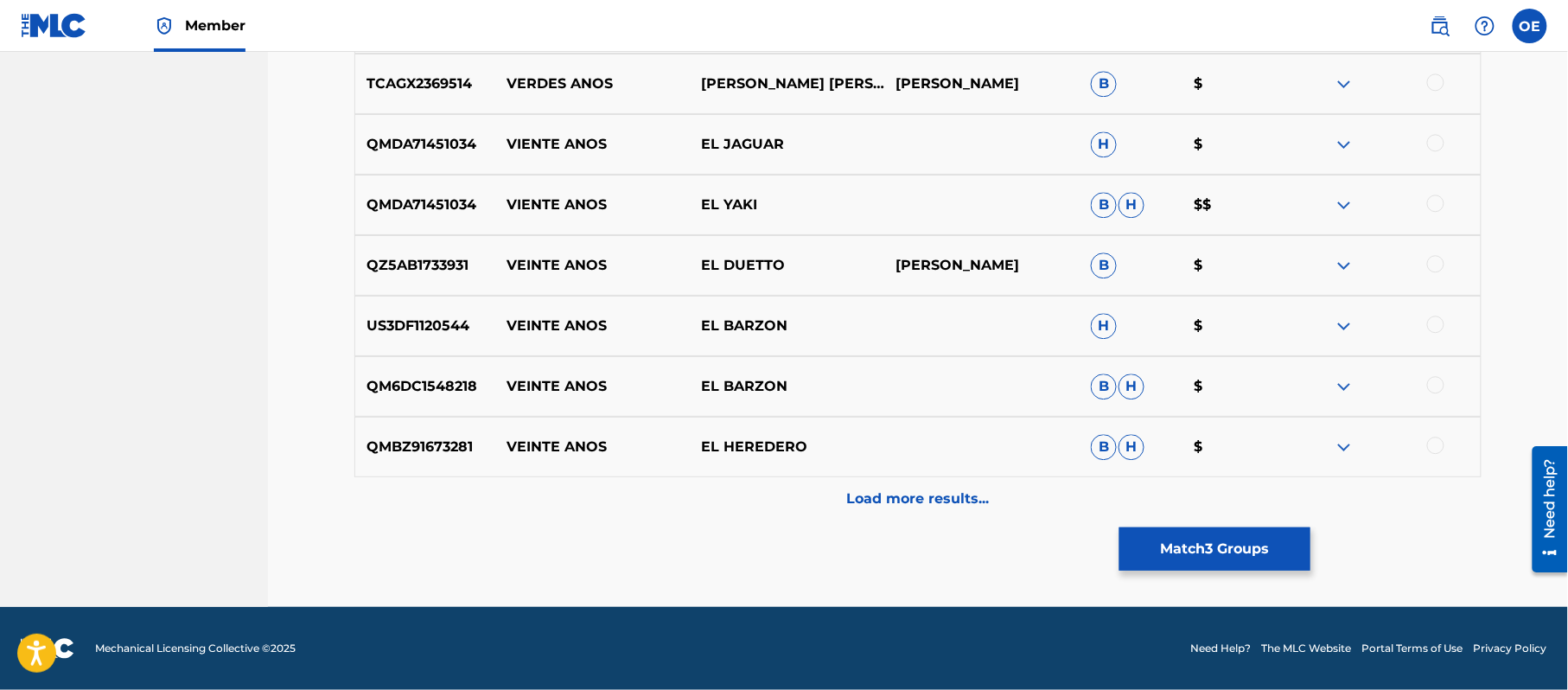 click on "Load more results..." at bounding box center (918, 499) 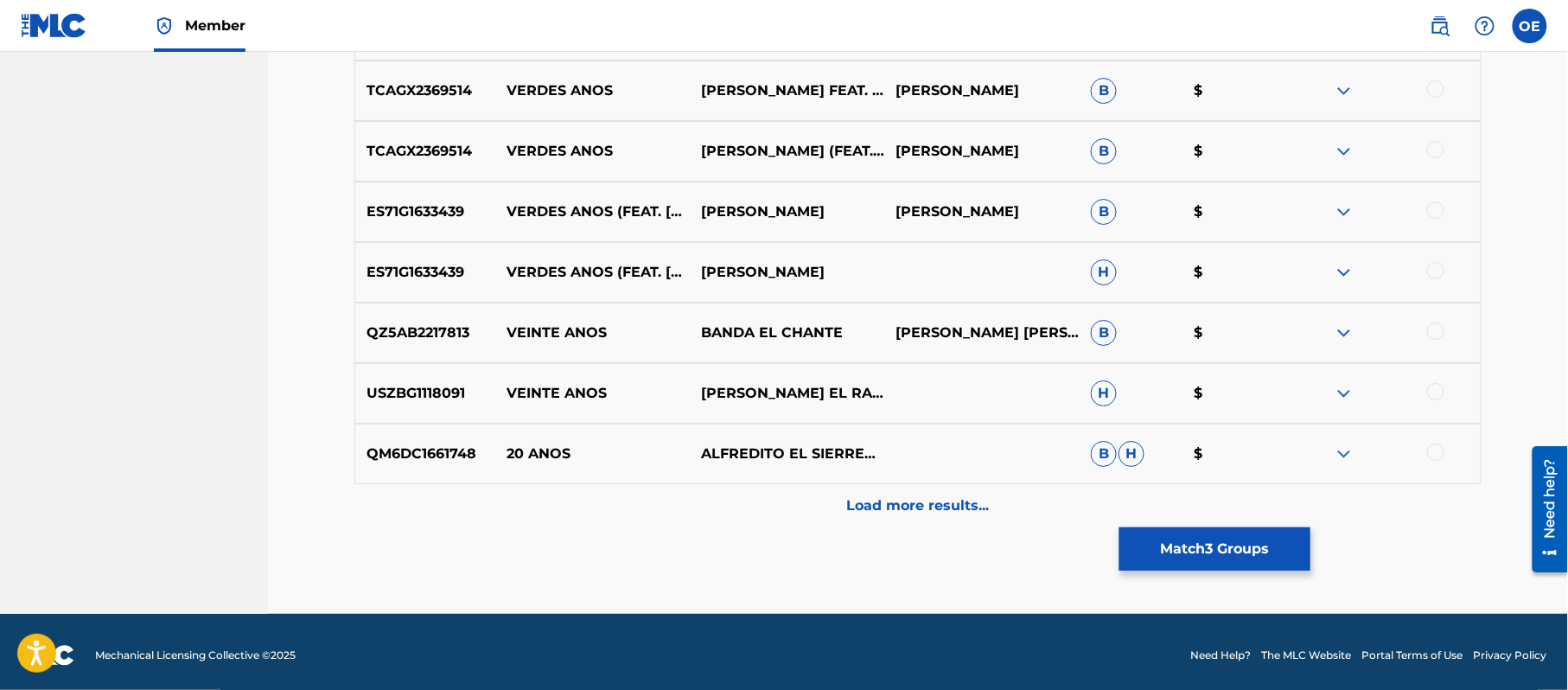 scroll, scrollTop: 2101, scrollLeft: 0, axis: vertical 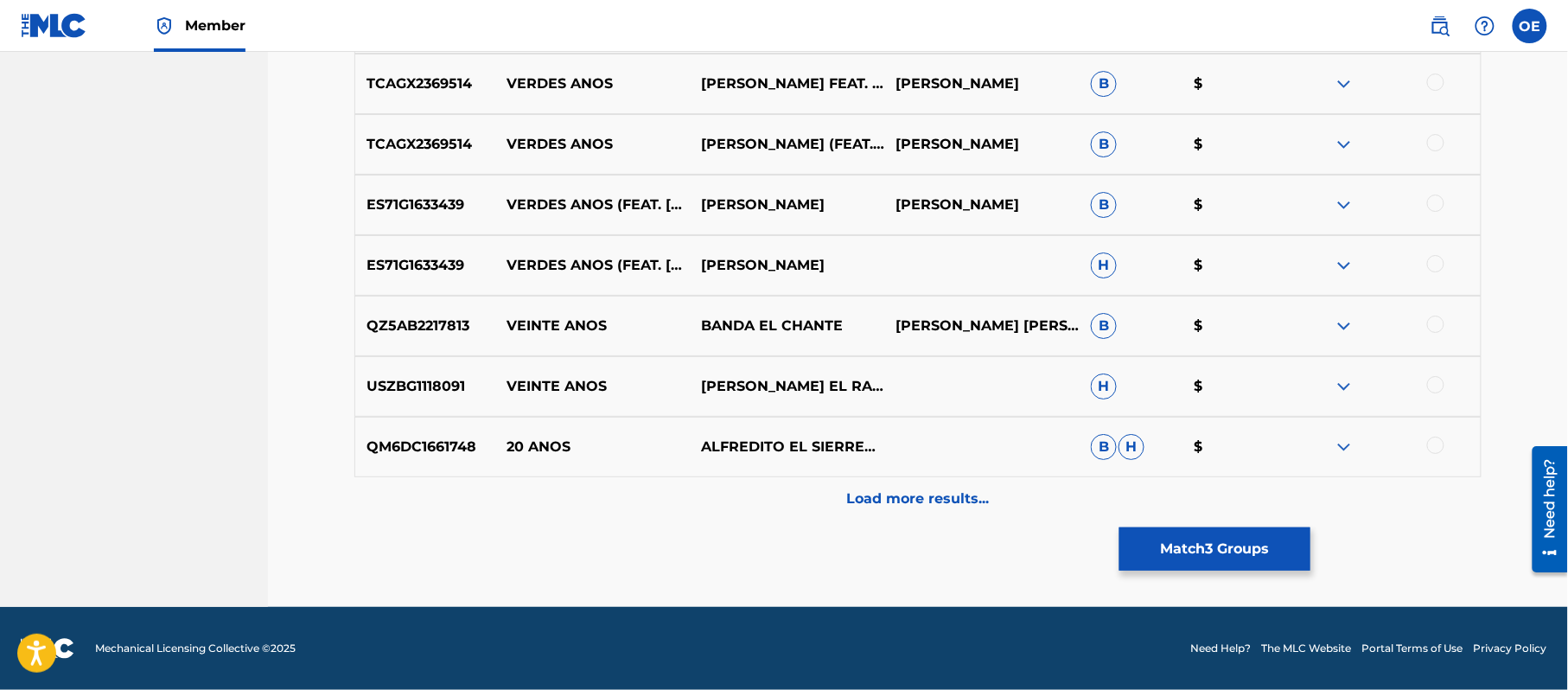 click on "Load more results..." at bounding box center [918, 499] 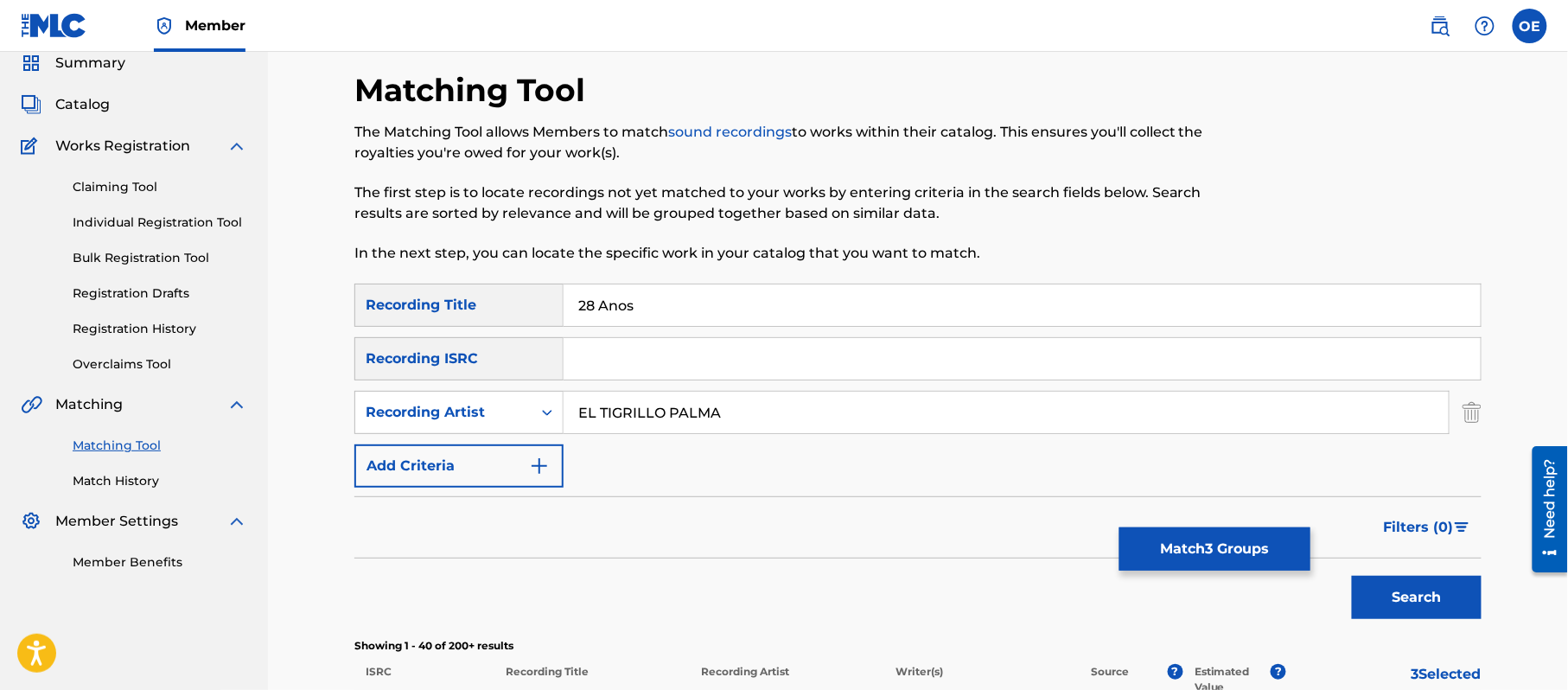 scroll, scrollTop: 0, scrollLeft: 0, axis: both 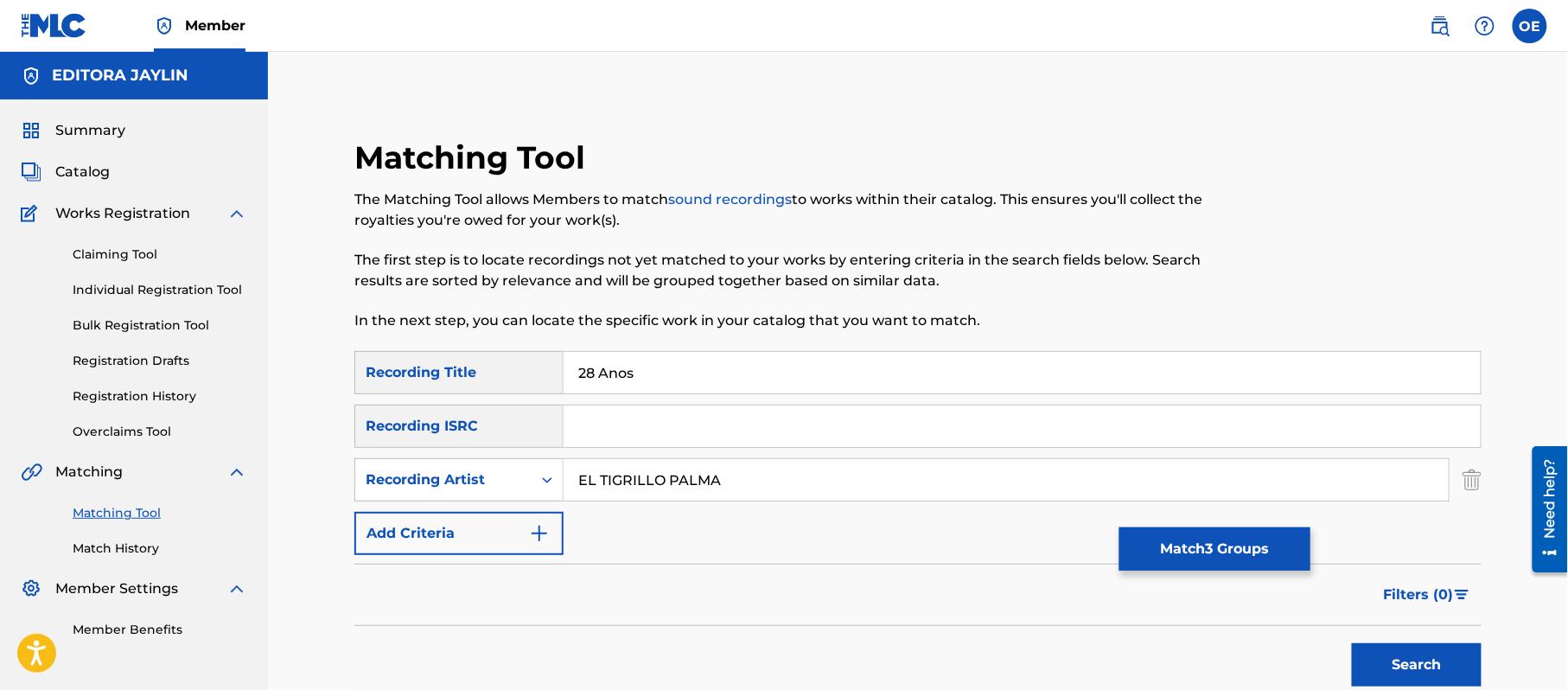 drag, startPoint x: 705, startPoint y: 367, endPoint x: 562, endPoint y: 368, distance: 143.003 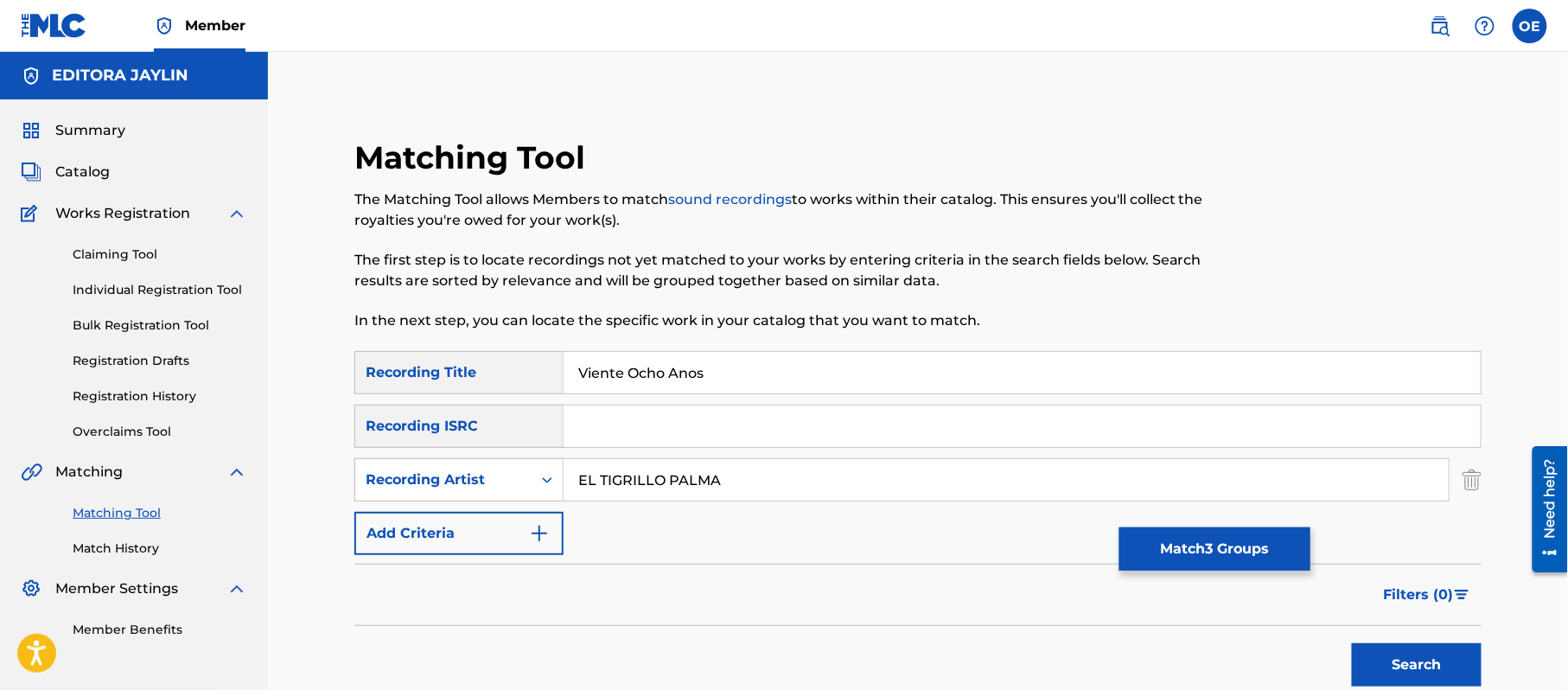 type on "Viente Ocho Anos" 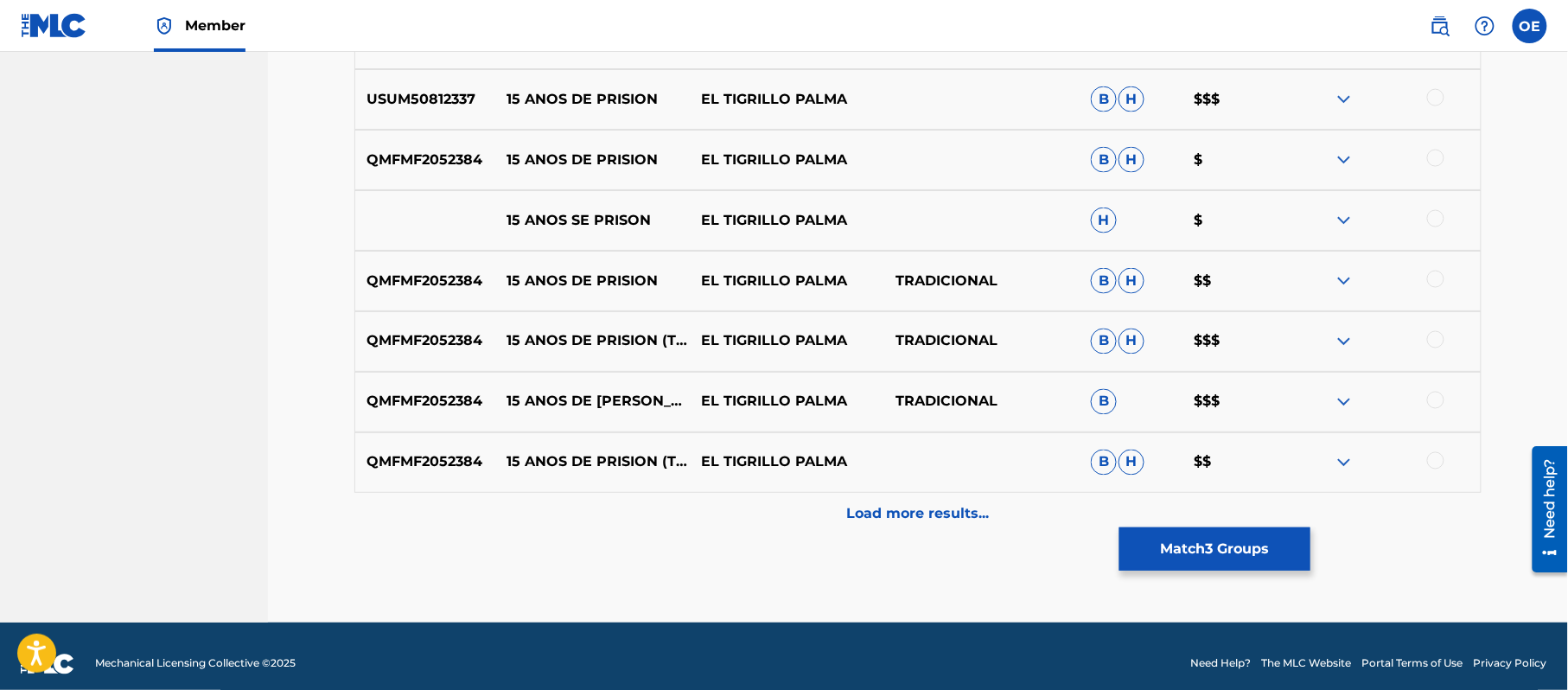 scroll, scrollTop: 891, scrollLeft: 0, axis: vertical 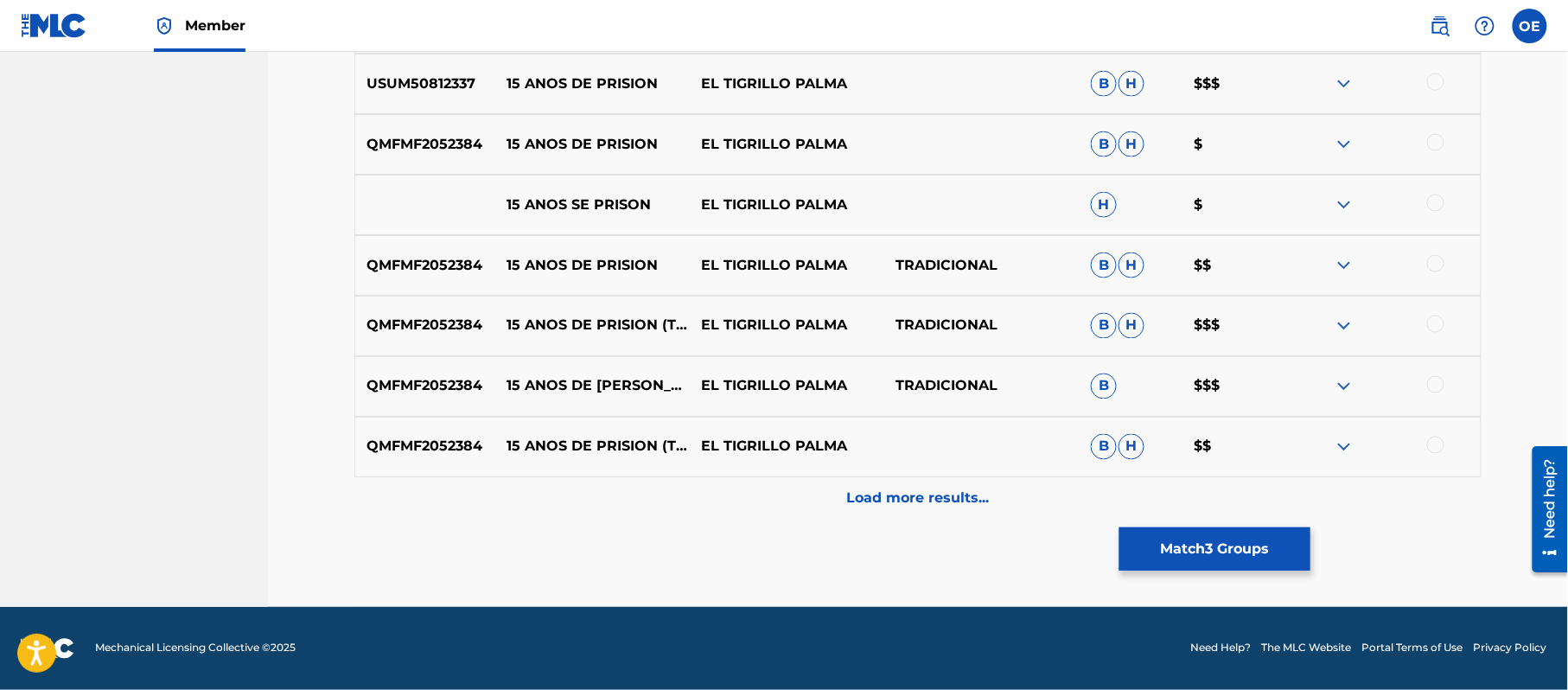 click on "Load more results..." at bounding box center [918, 499] 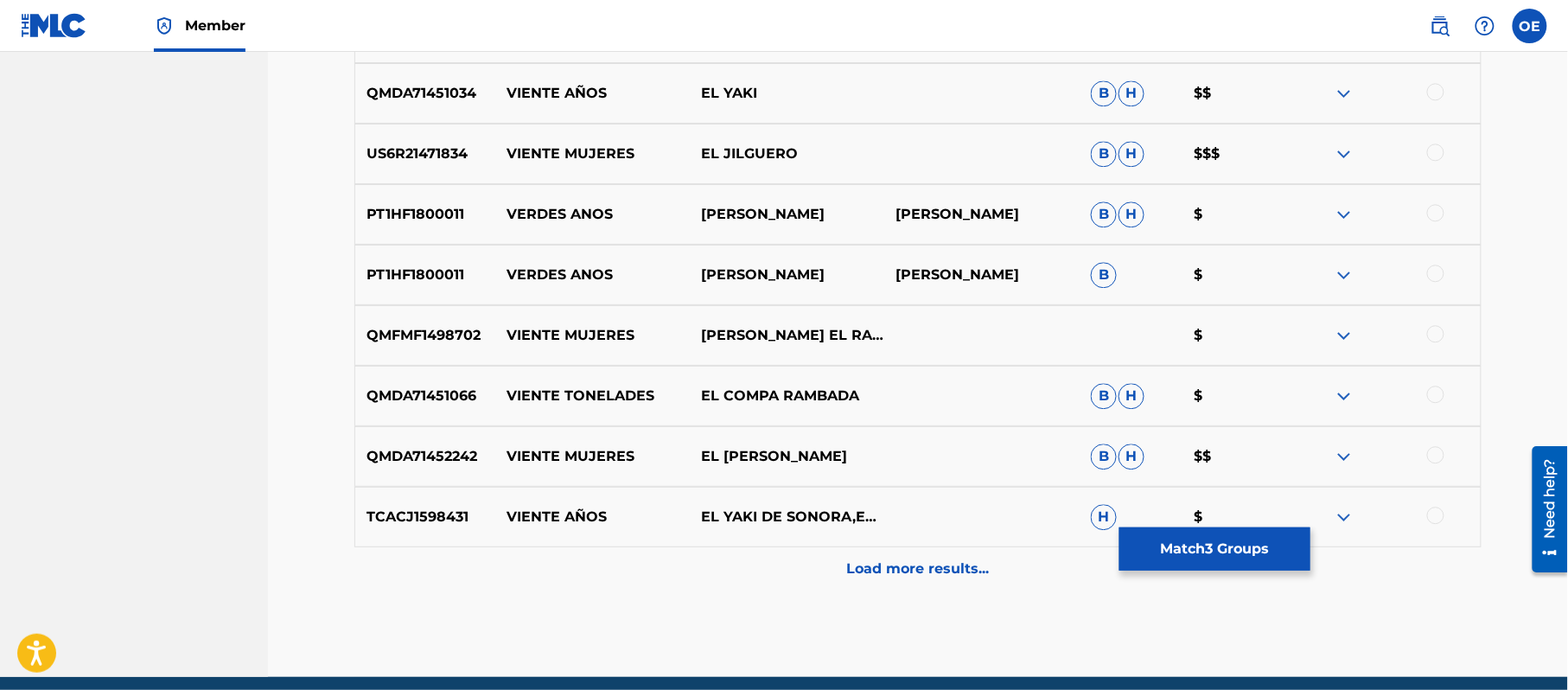 scroll, scrollTop: 1467, scrollLeft: 0, axis: vertical 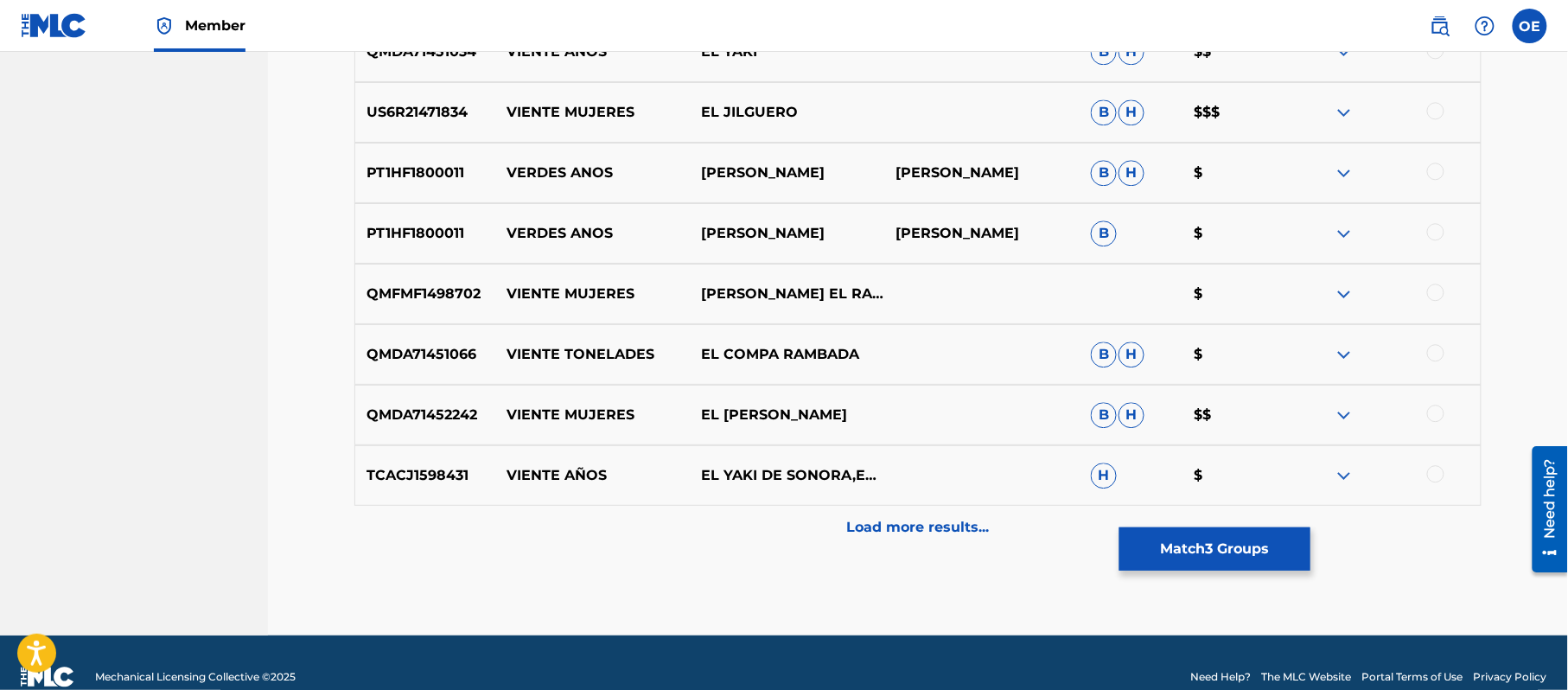 click on "Load more results..." at bounding box center [918, 527] 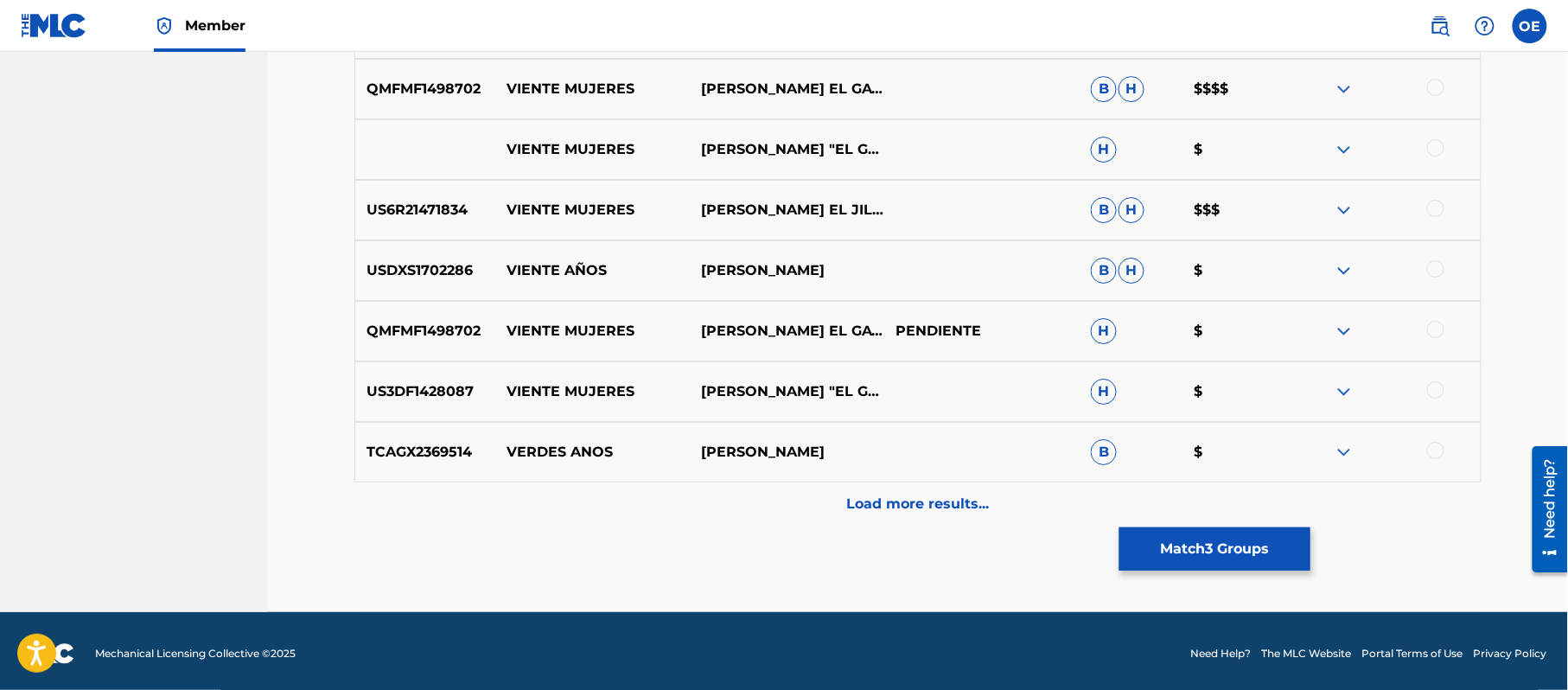 scroll, scrollTop: 2101, scrollLeft: 0, axis: vertical 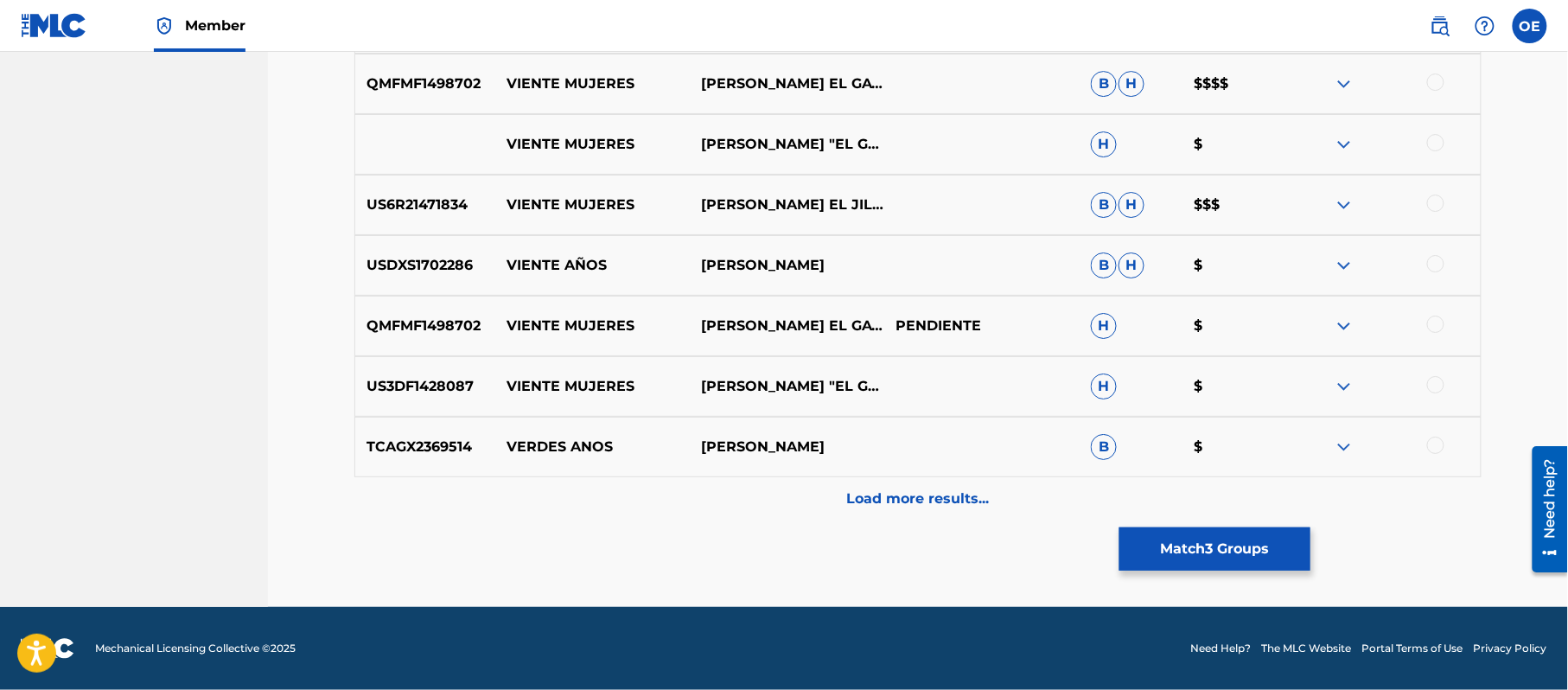 click on "Load more results..." at bounding box center (918, 499) 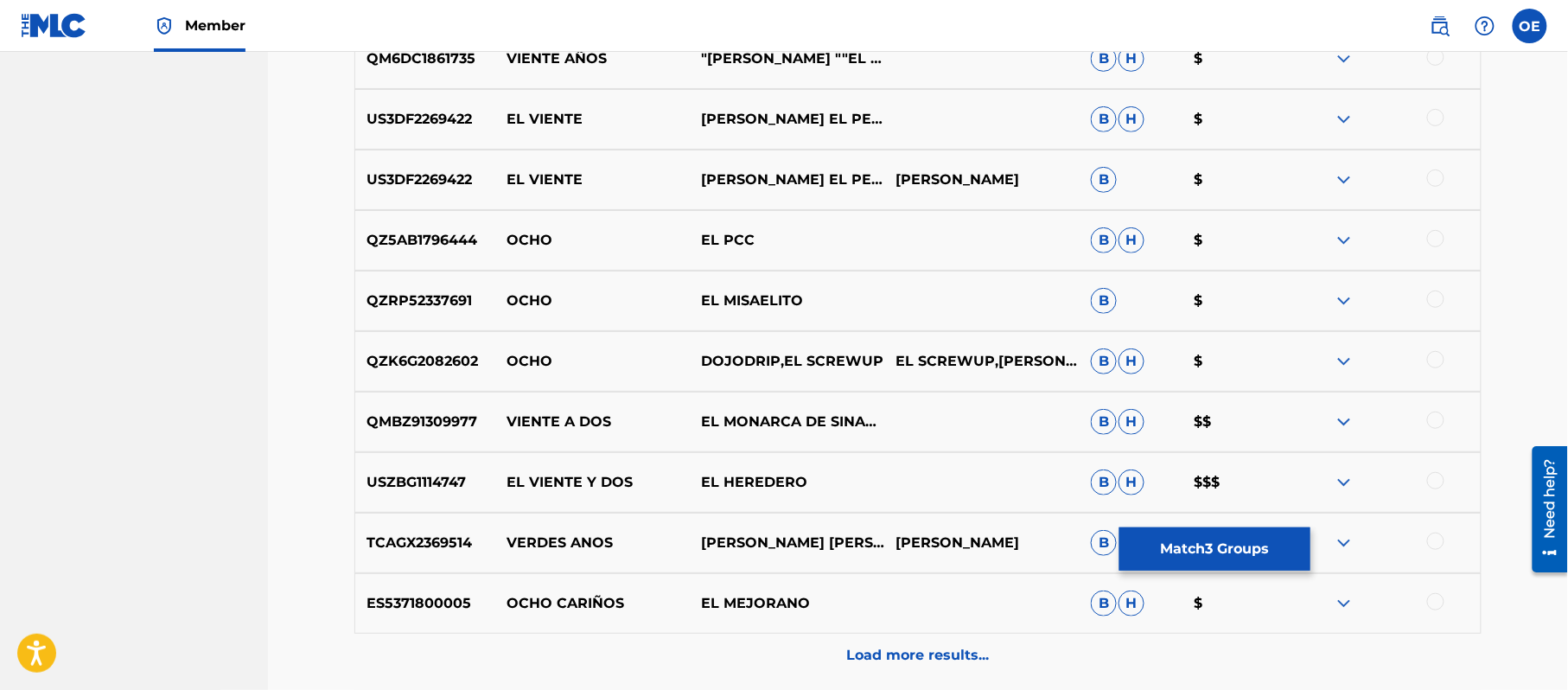scroll, scrollTop: 2678, scrollLeft: 0, axis: vertical 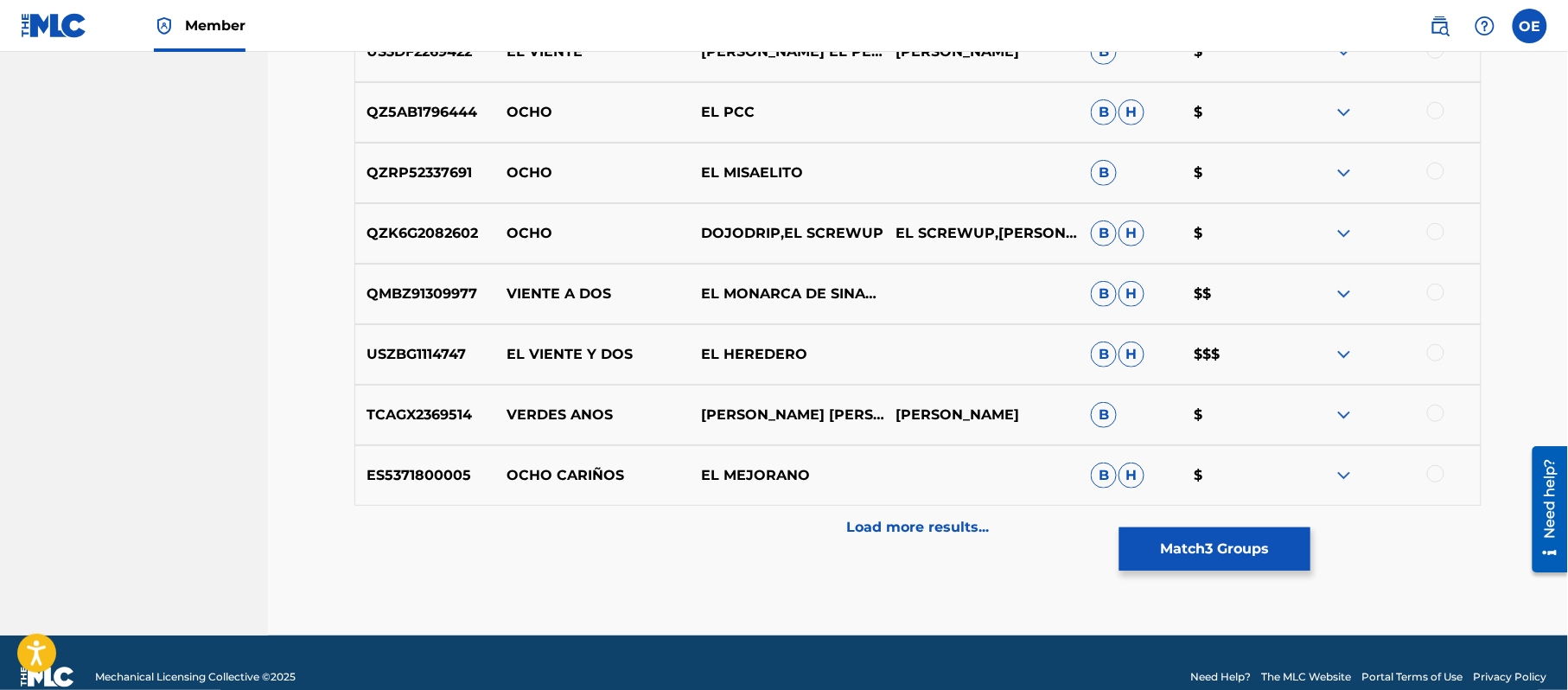 click on "Match  3 Groups" at bounding box center (1214, 549) 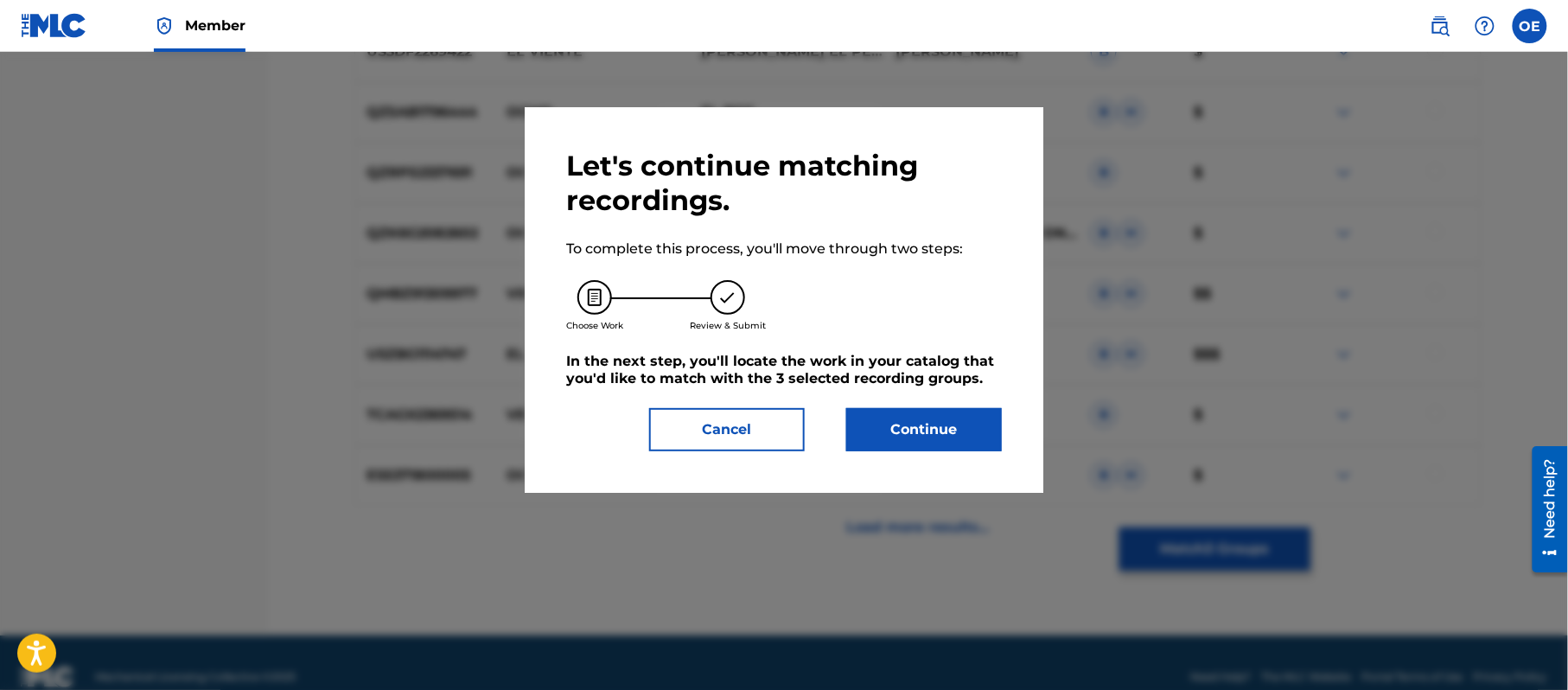 click on "Continue" at bounding box center (924, 430) 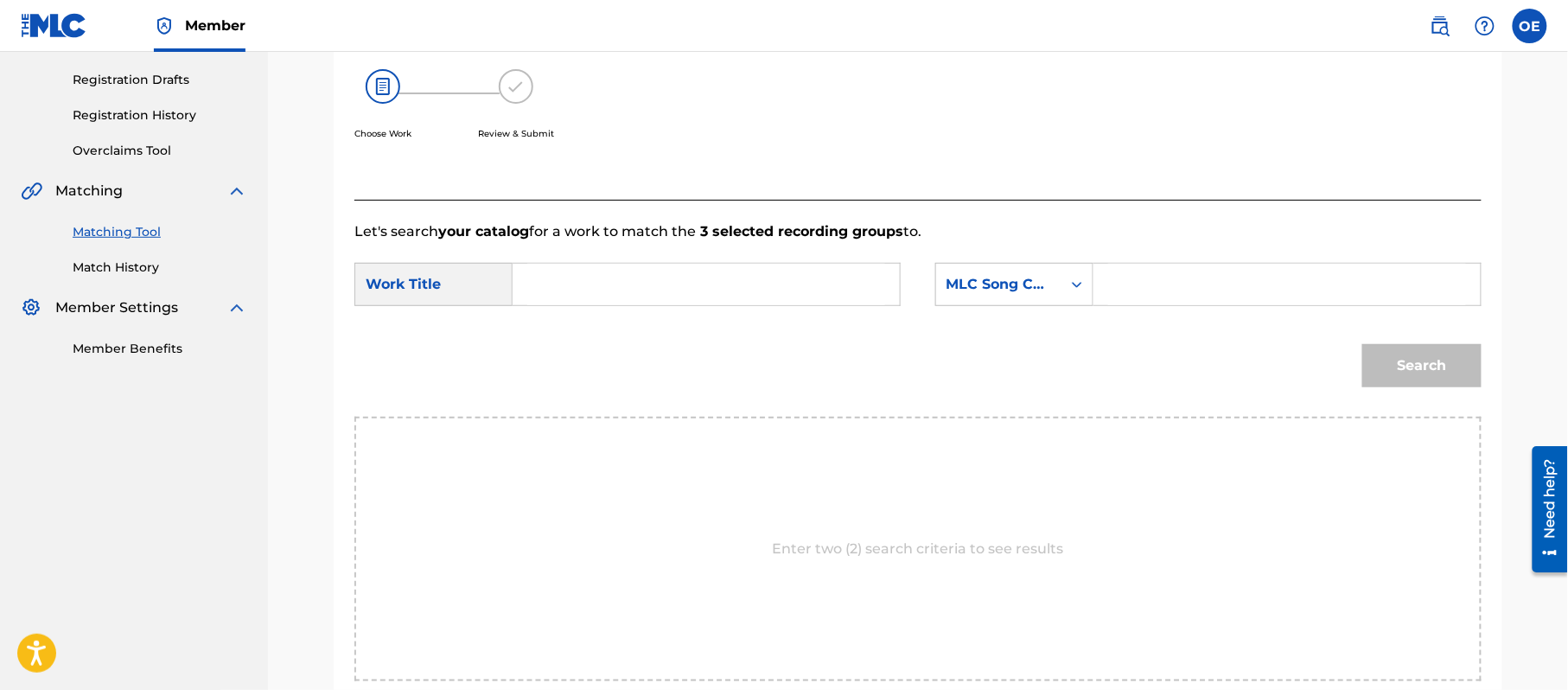 scroll, scrollTop: 232, scrollLeft: 0, axis: vertical 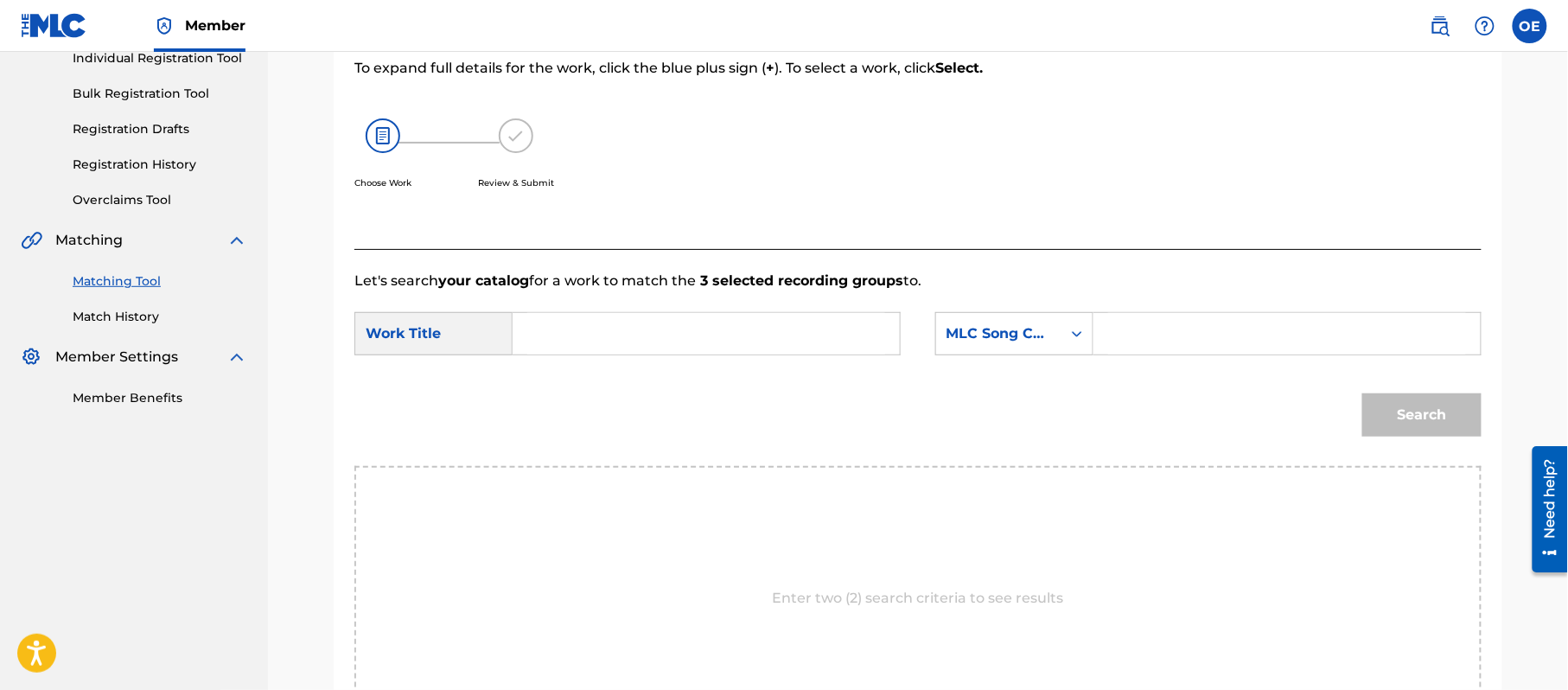 click at bounding box center (706, 334) 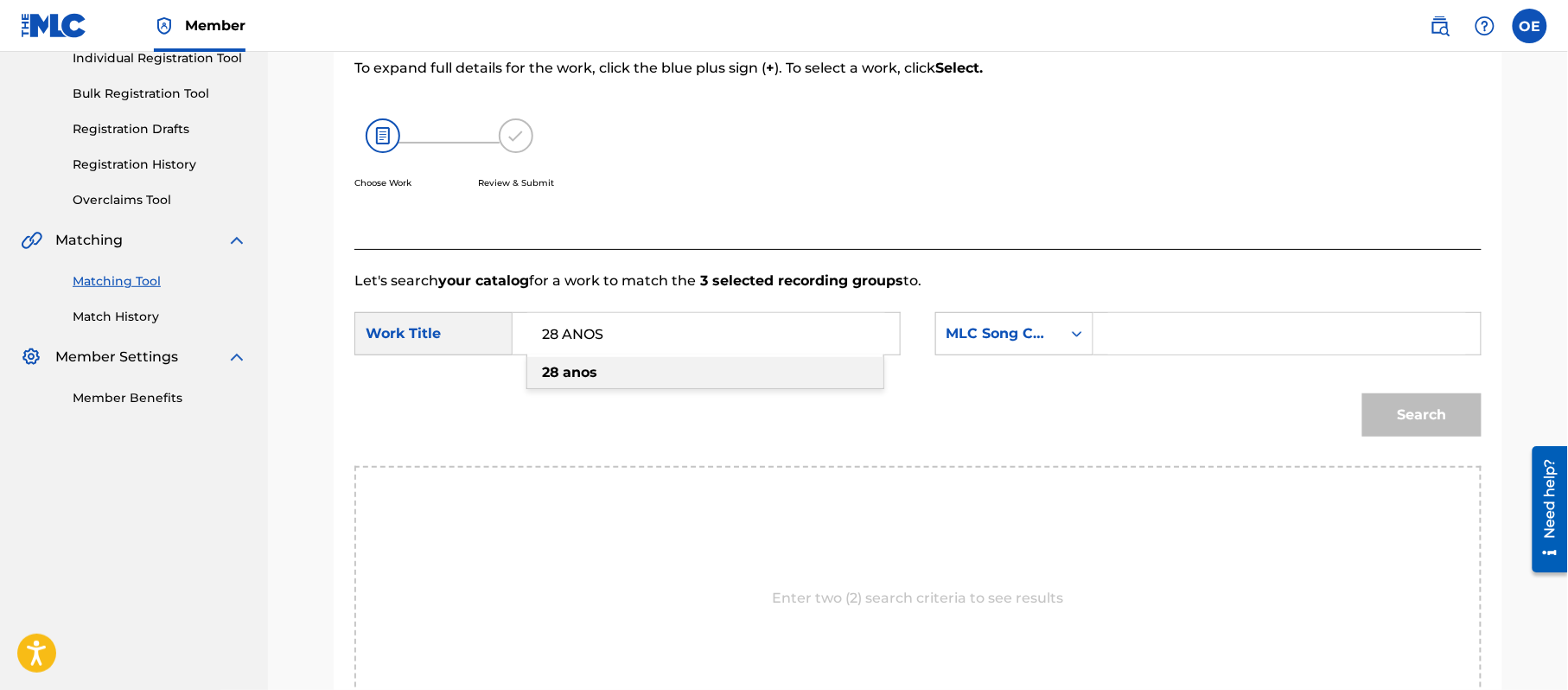 type on "28 ANOS" 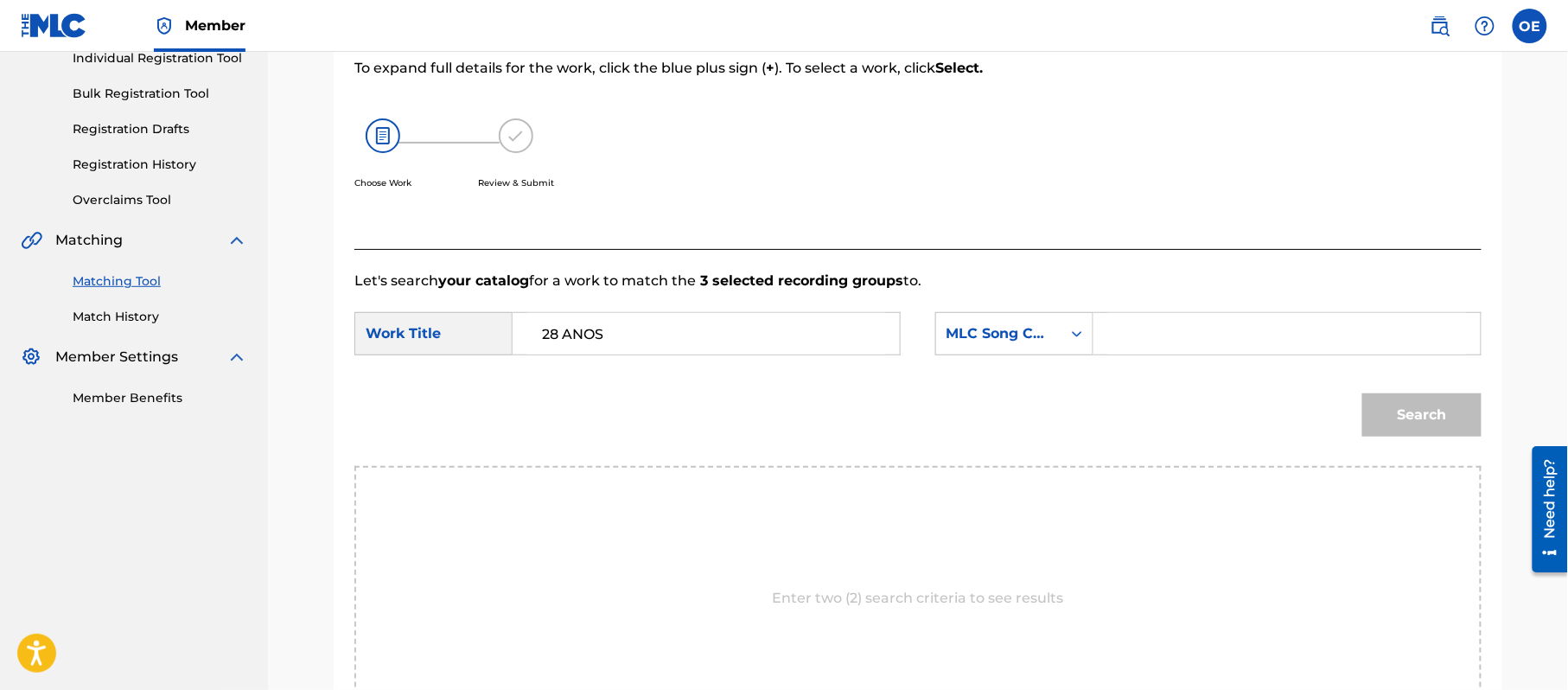 click on "Search" at bounding box center (918, 421) 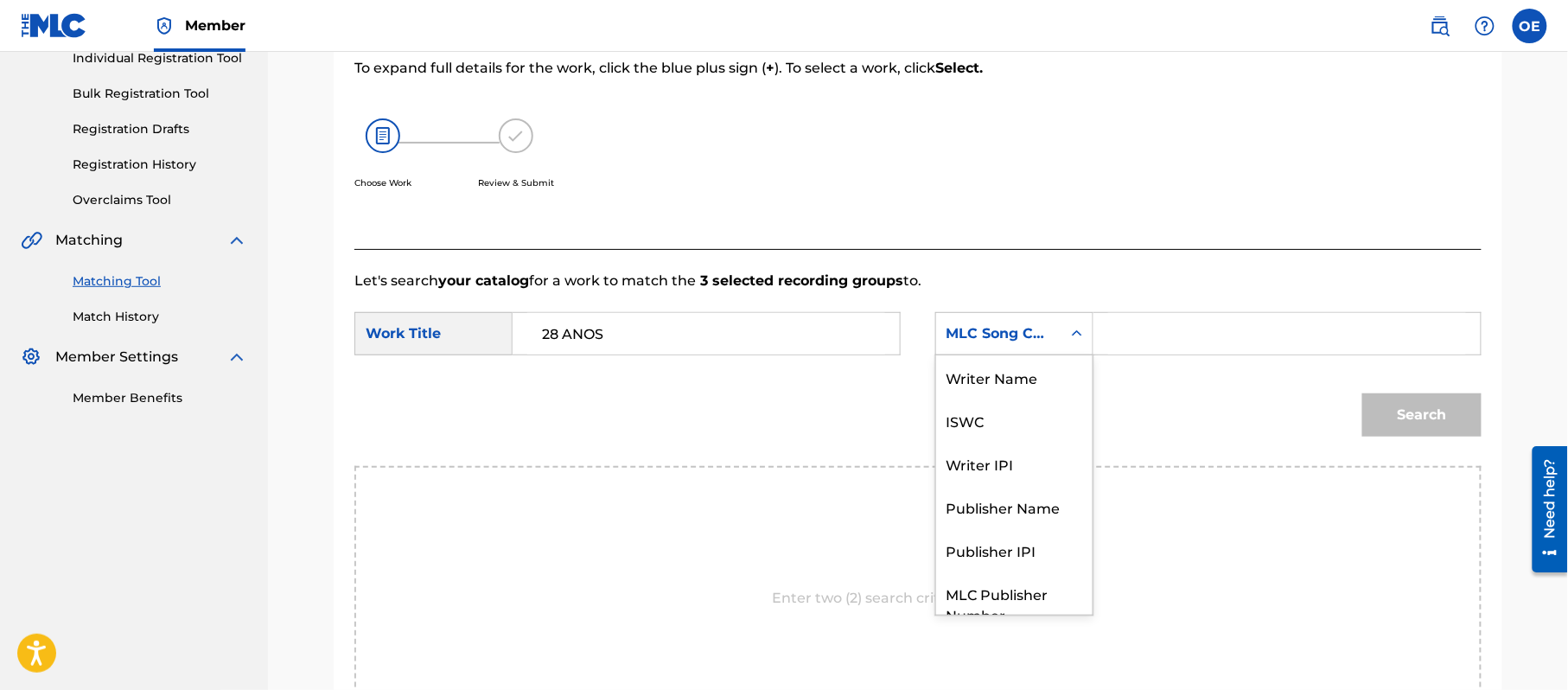 click on "MLC Song Code" at bounding box center [998, 334] 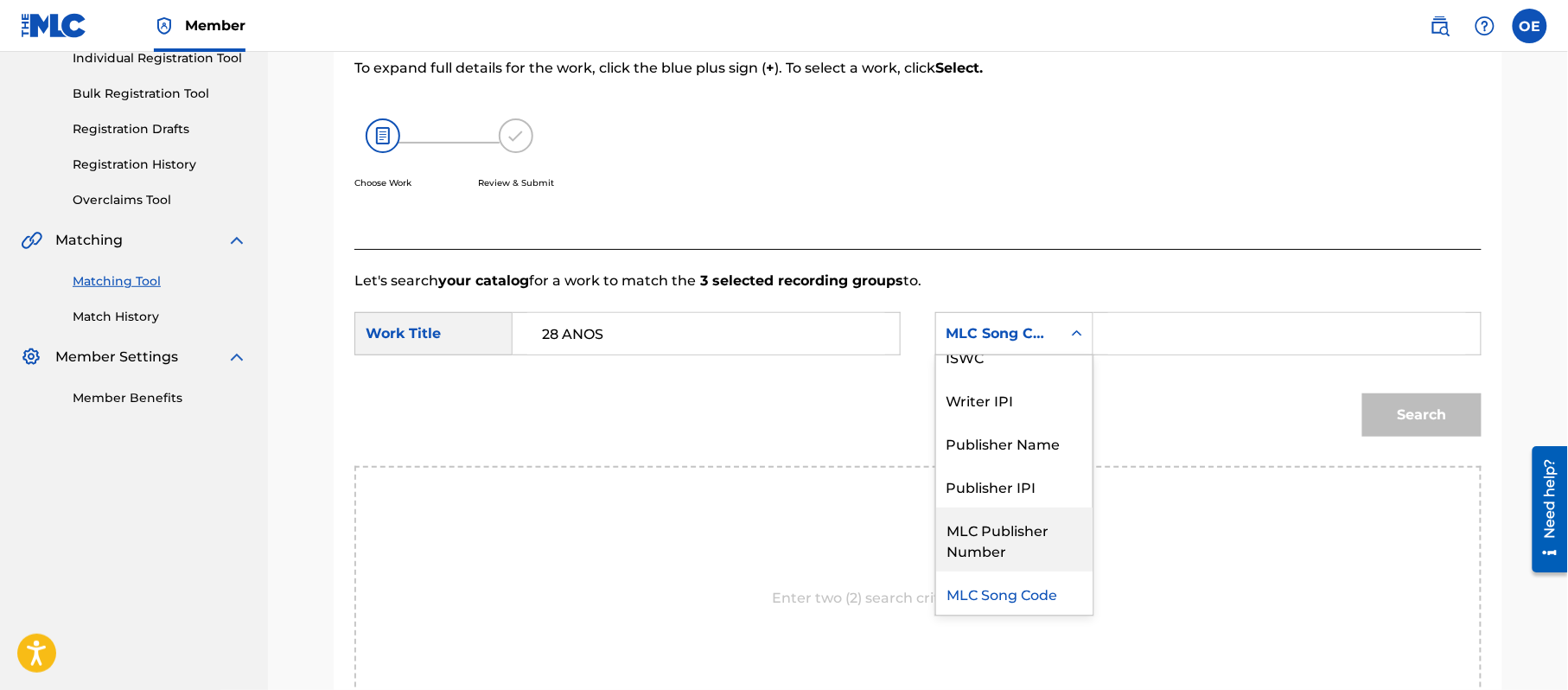 scroll, scrollTop: 0, scrollLeft: 0, axis: both 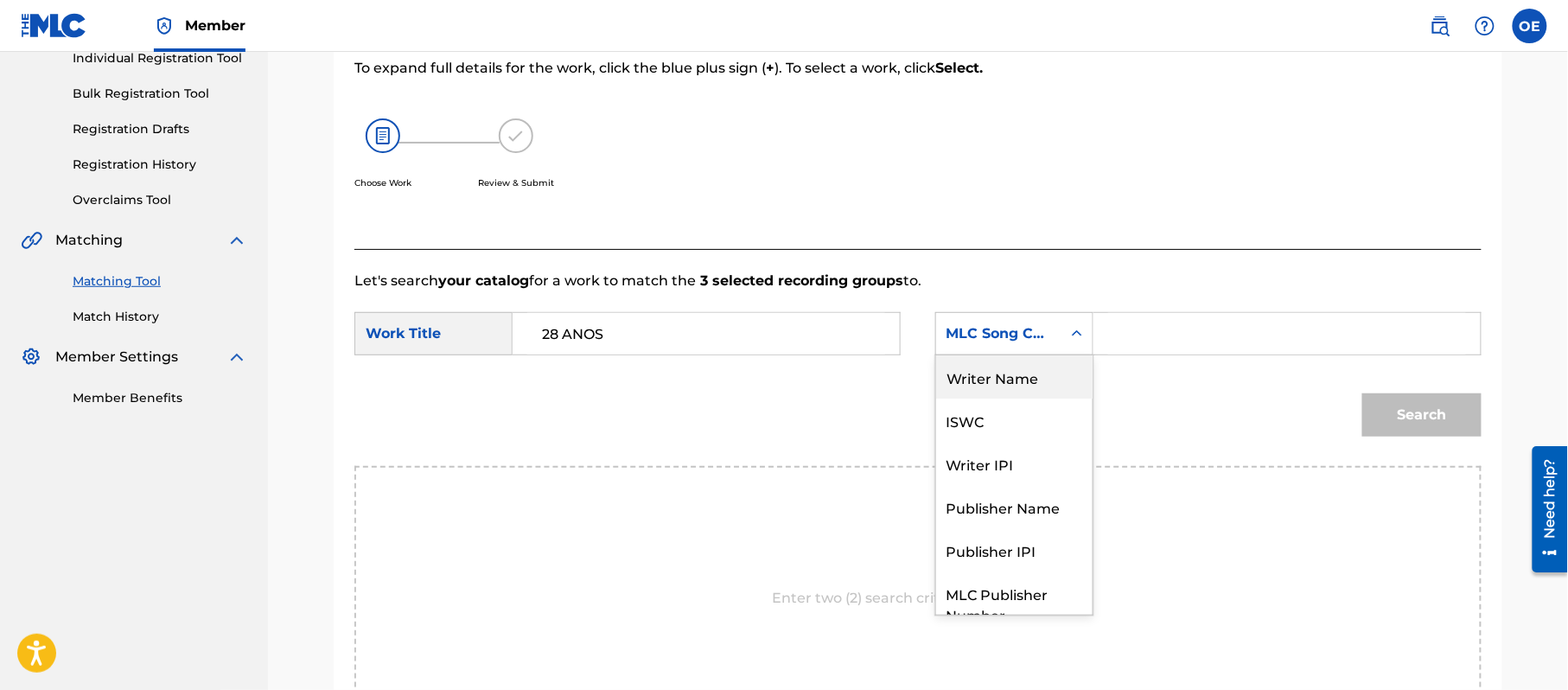 click on "Writer Name" at bounding box center (1014, 377) 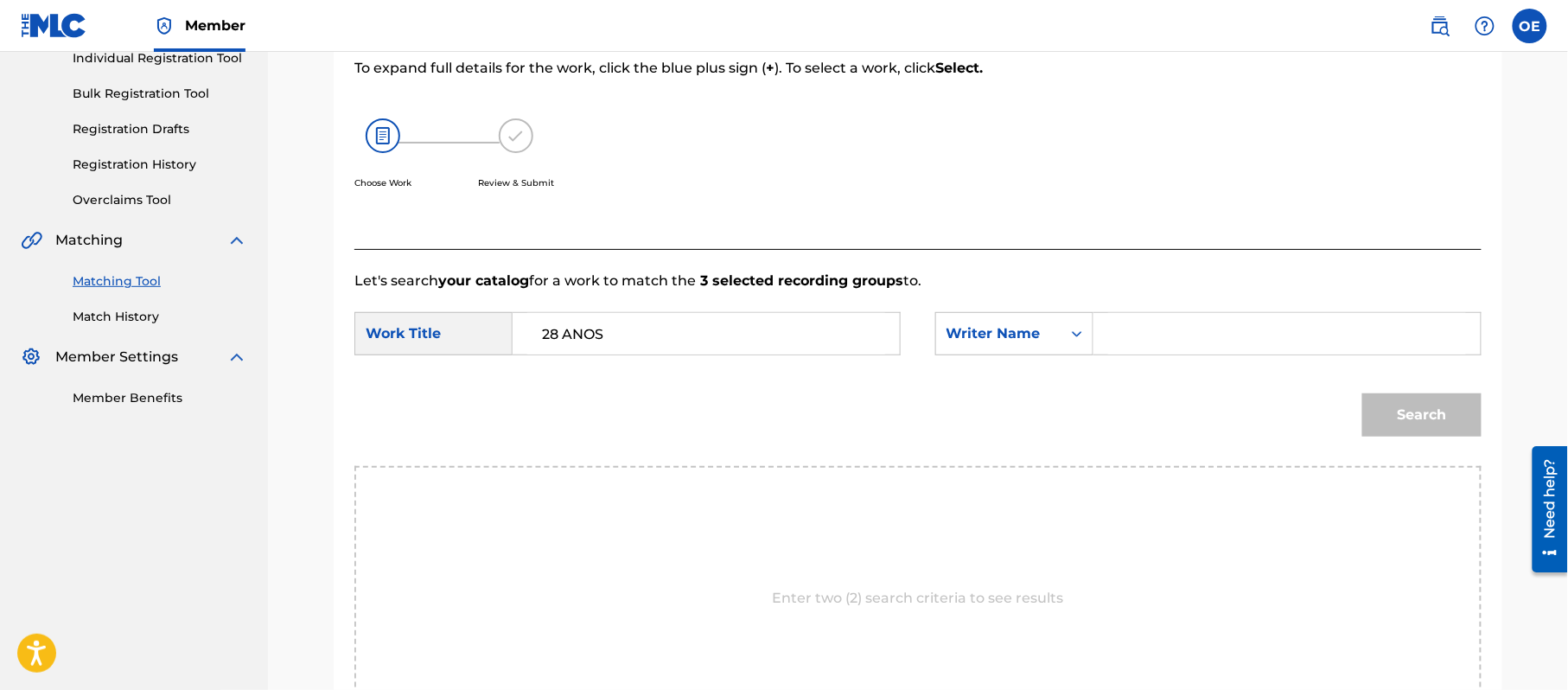 click at bounding box center (1287, 334) 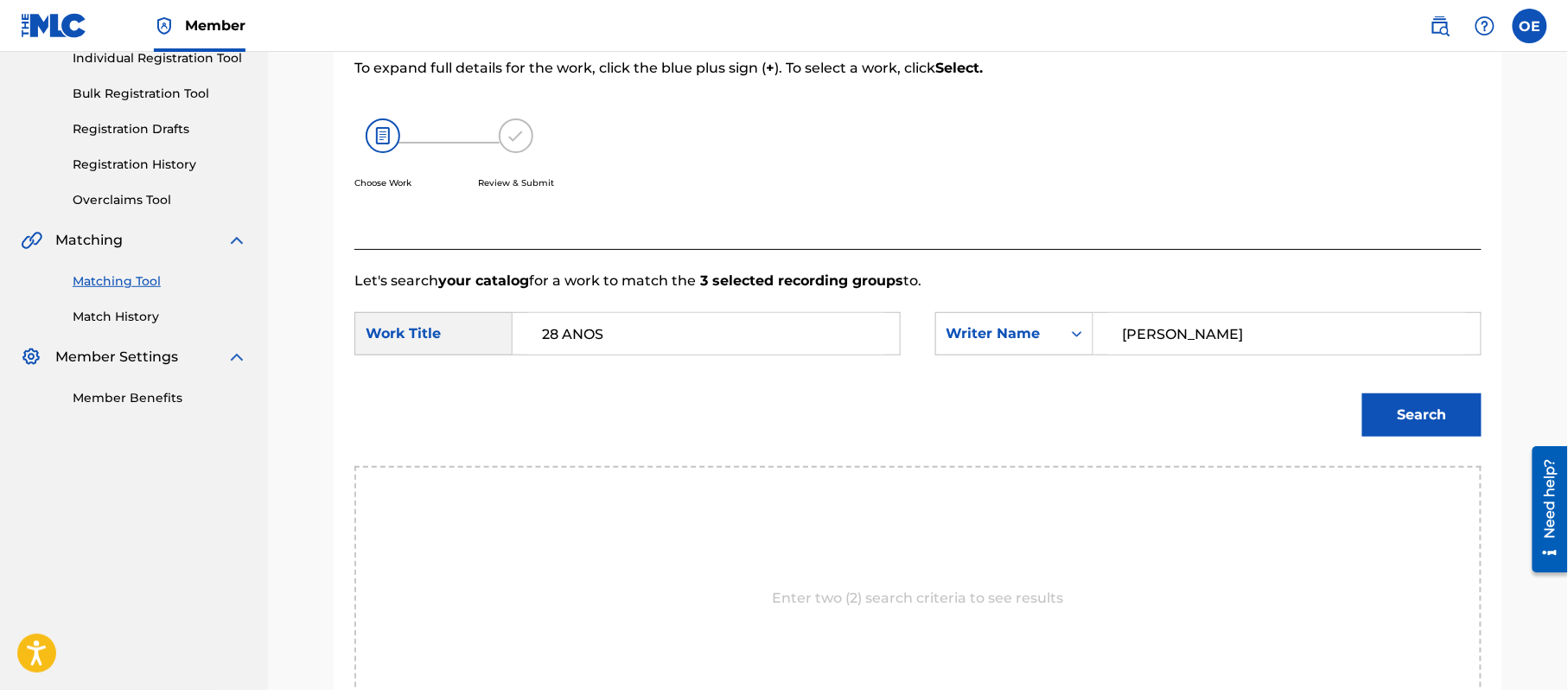 type on "[PERSON_NAME]" 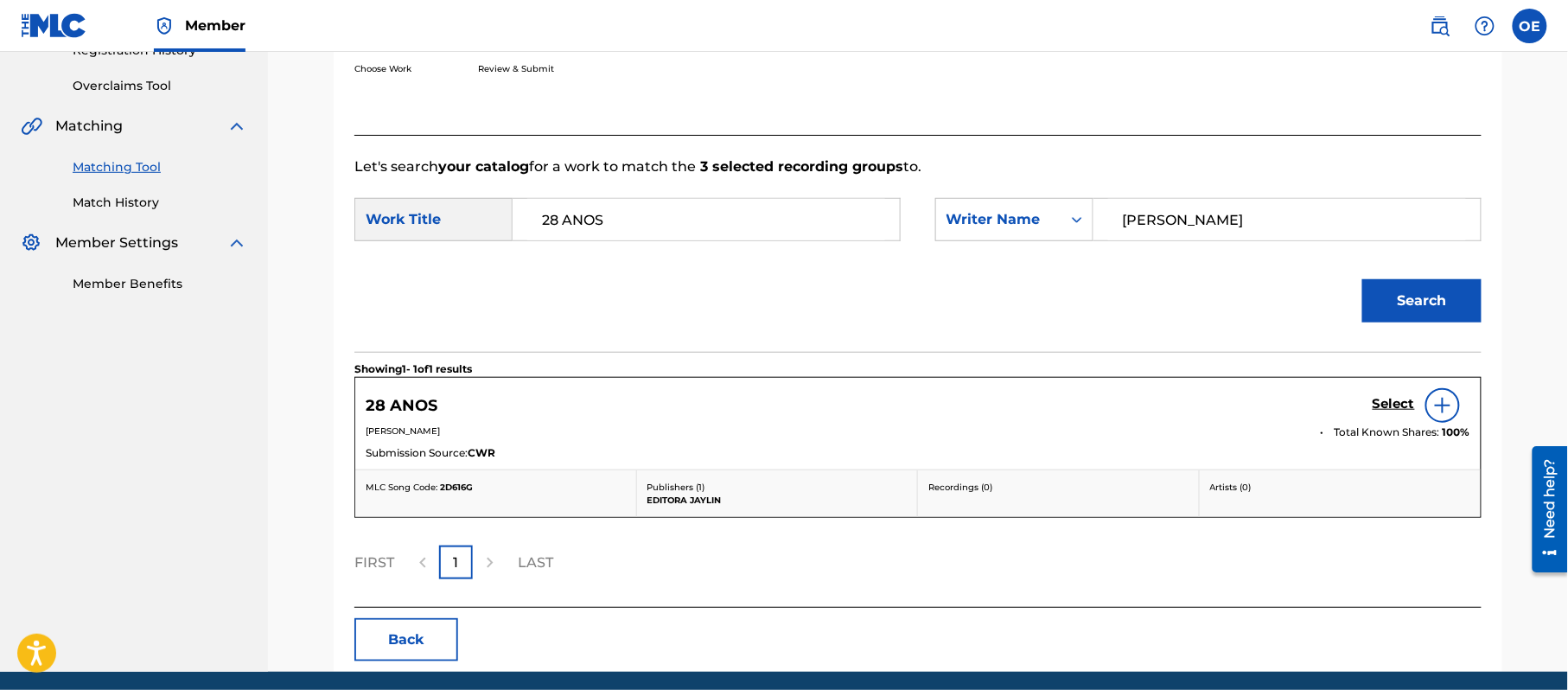 scroll, scrollTop: 347, scrollLeft: 0, axis: vertical 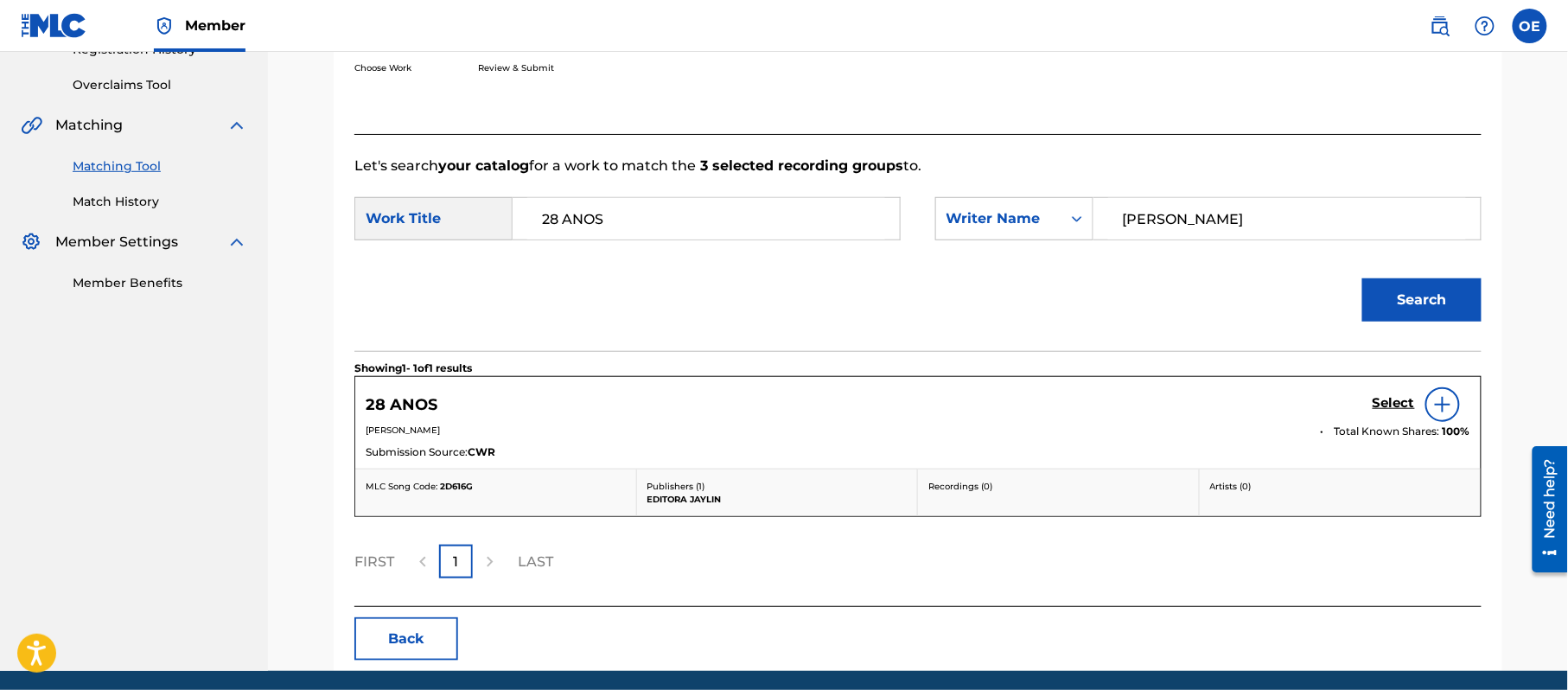 click at bounding box center (1443, 405) 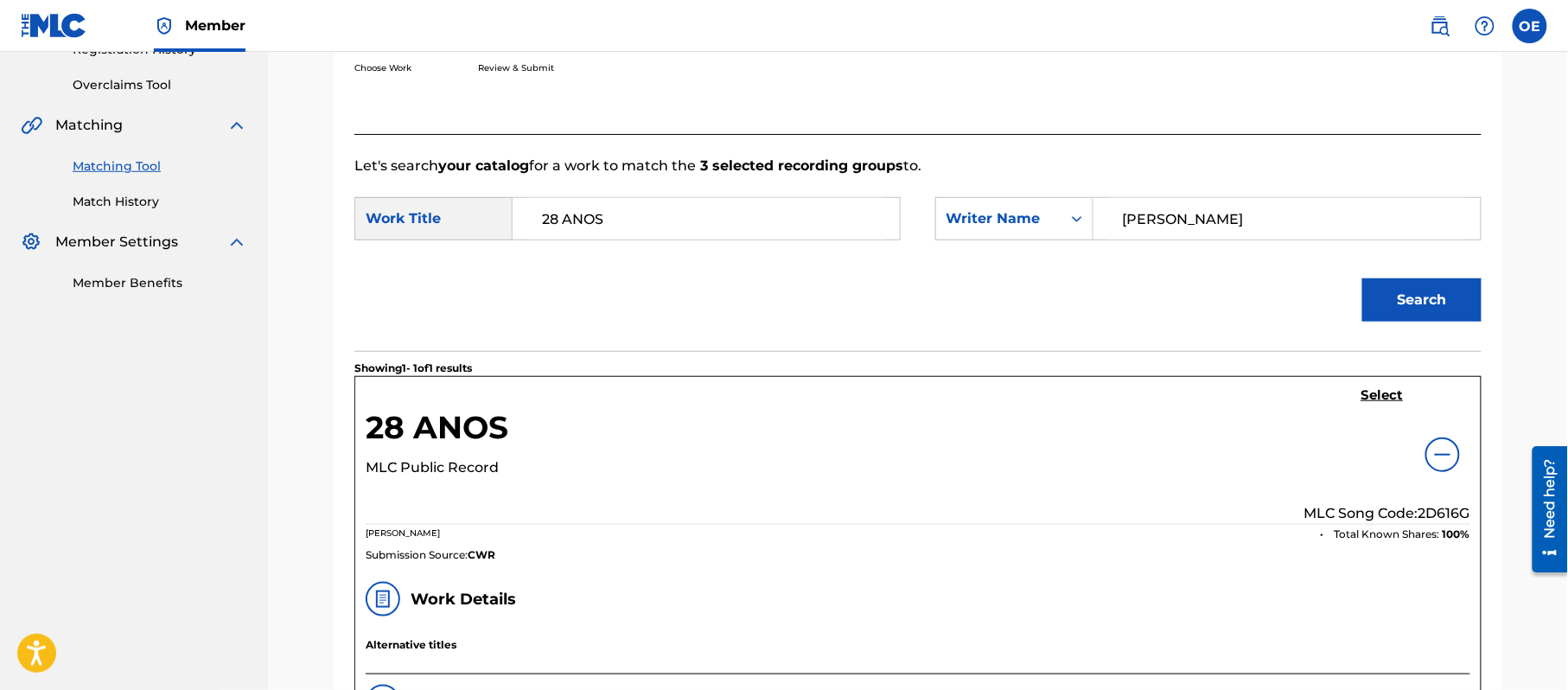 click on "Select" at bounding box center [1382, 395] 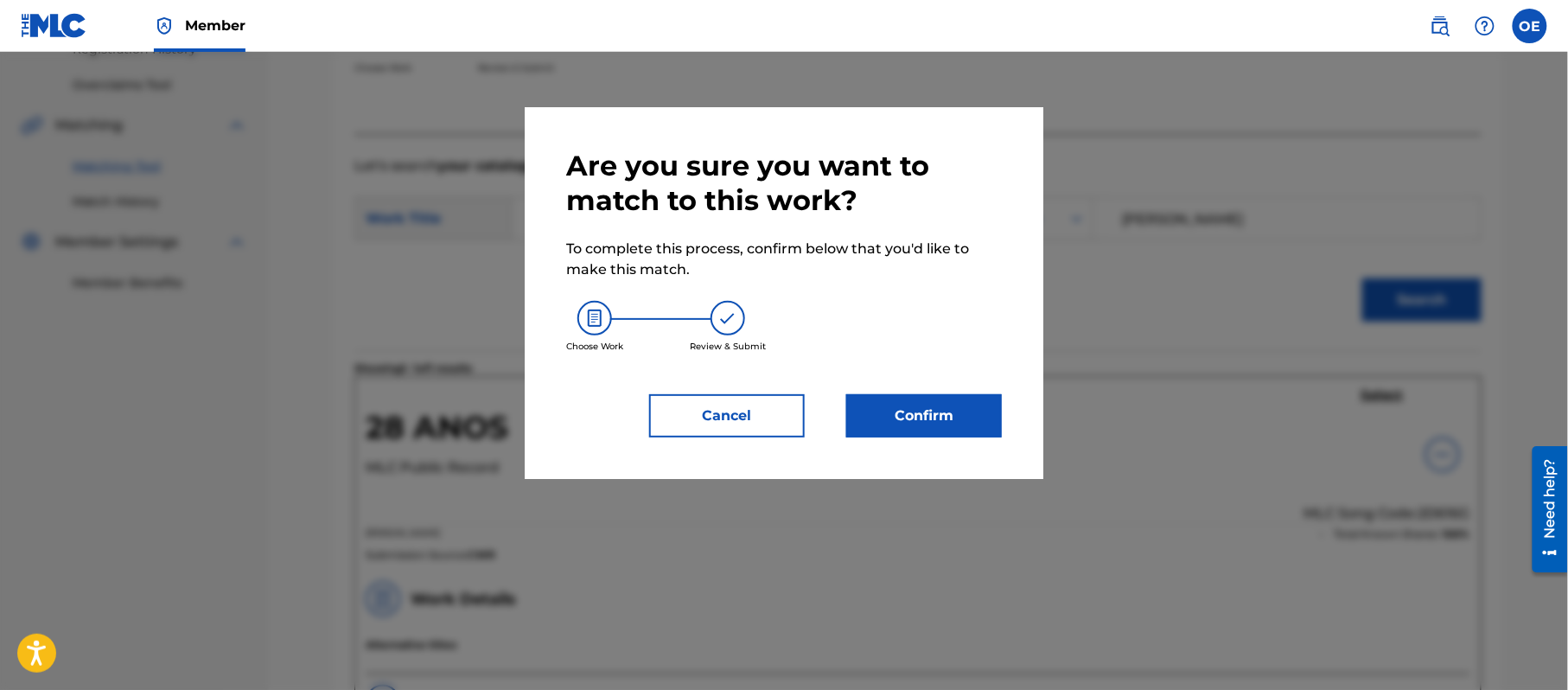 click on "Confirm" at bounding box center (924, 416) 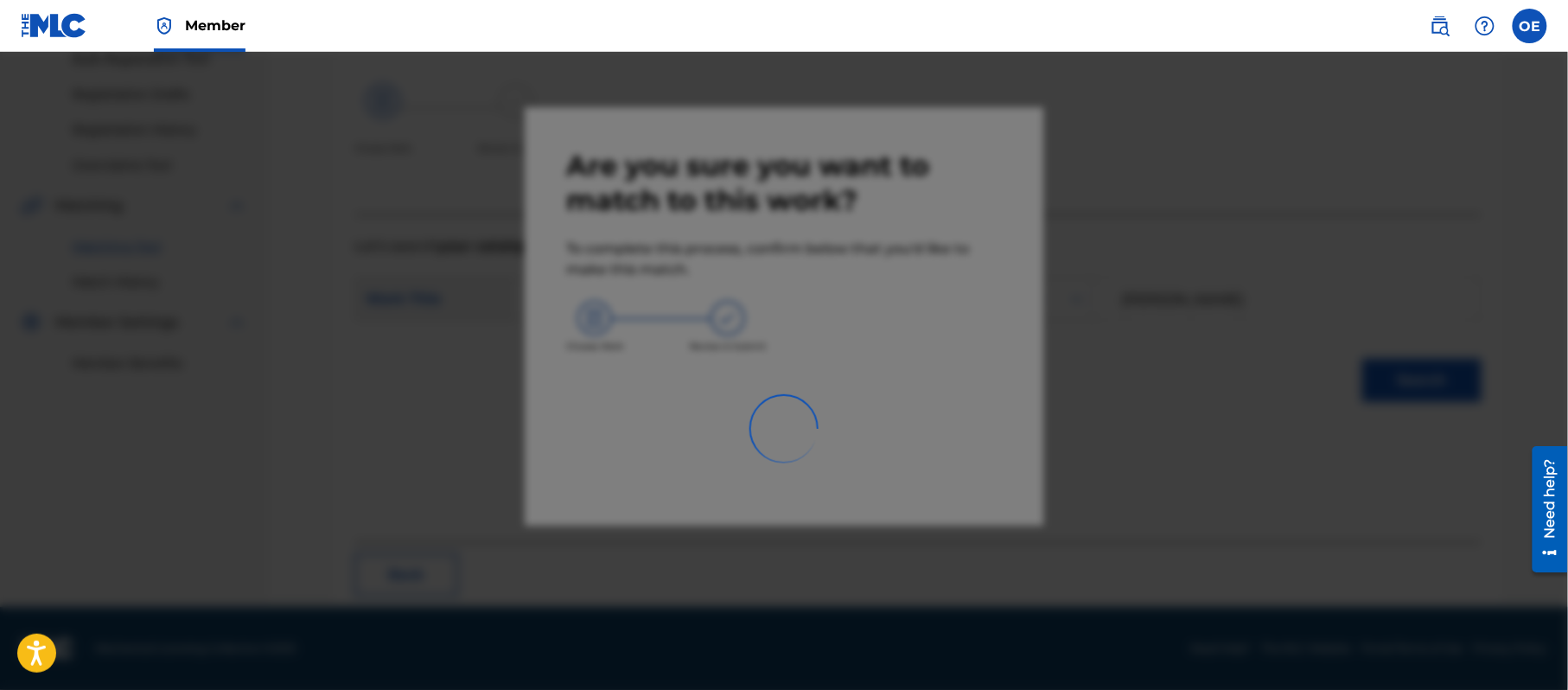 scroll, scrollTop: 69, scrollLeft: 0, axis: vertical 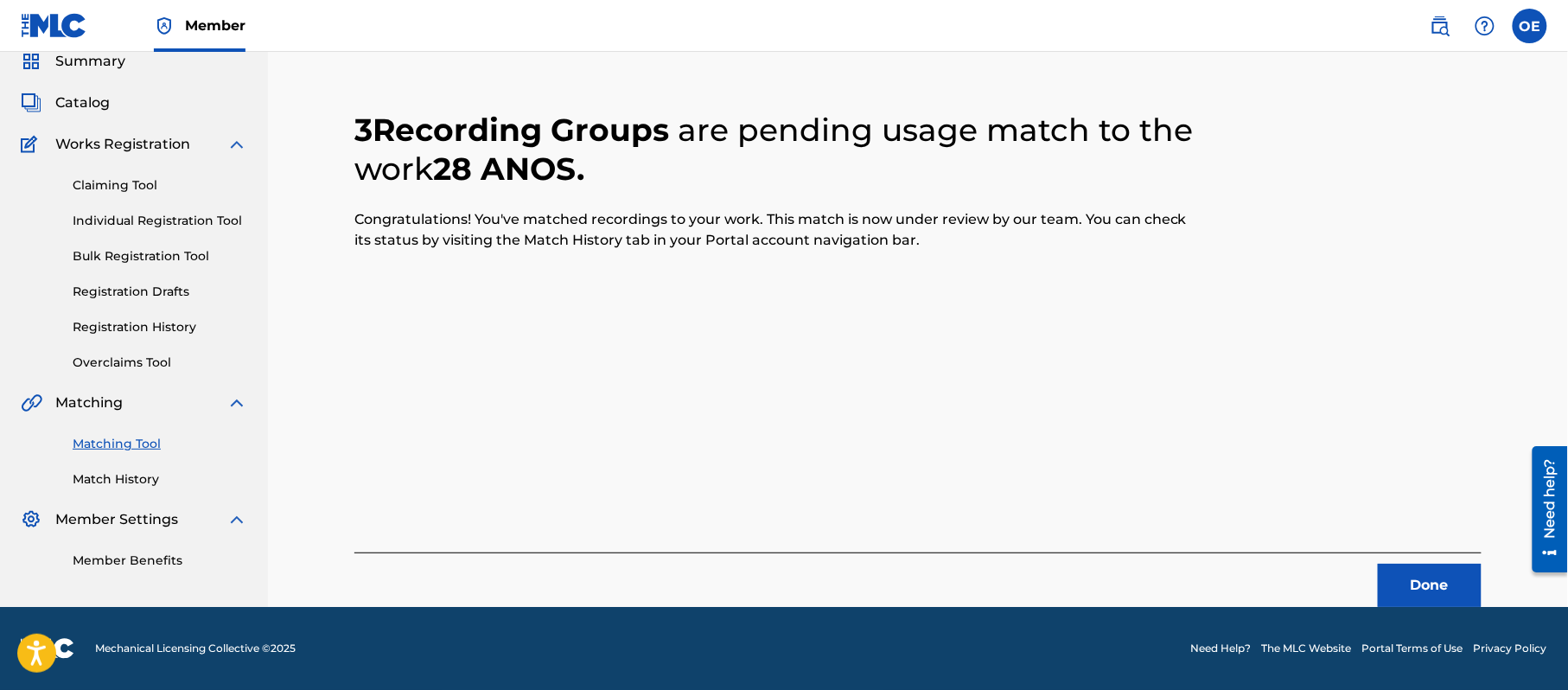 click on "Done" at bounding box center (1430, 585) 